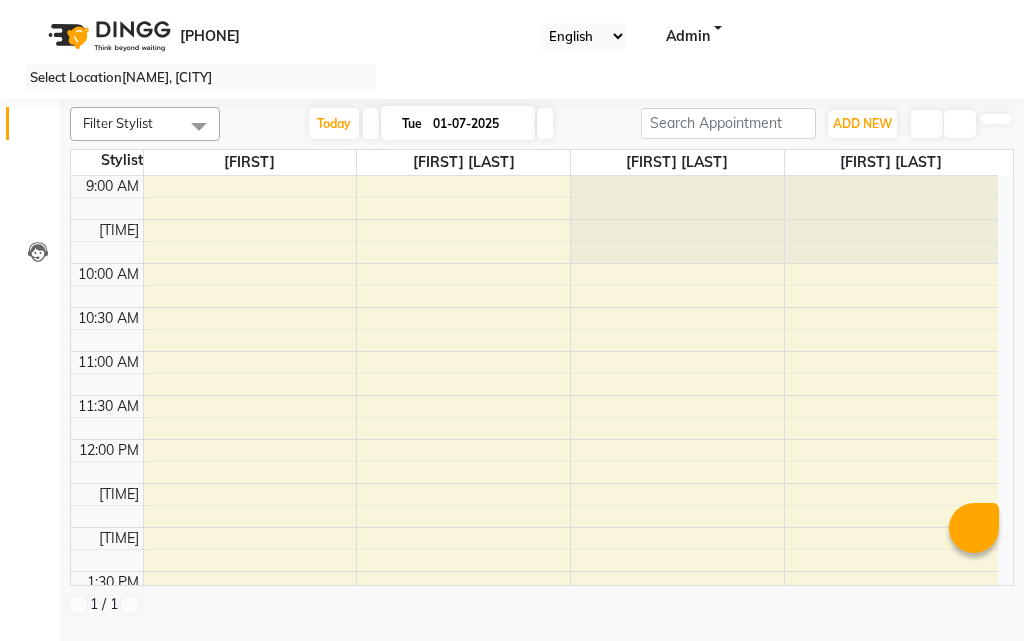scroll, scrollTop: 0, scrollLeft: 0, axis: both 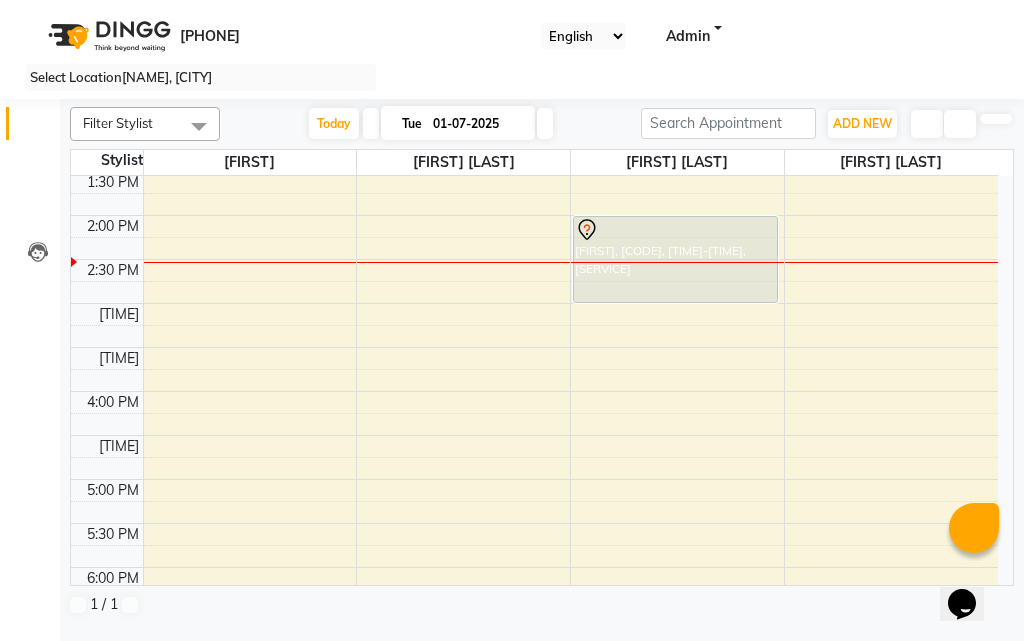 click at bounding box center [402, 123] 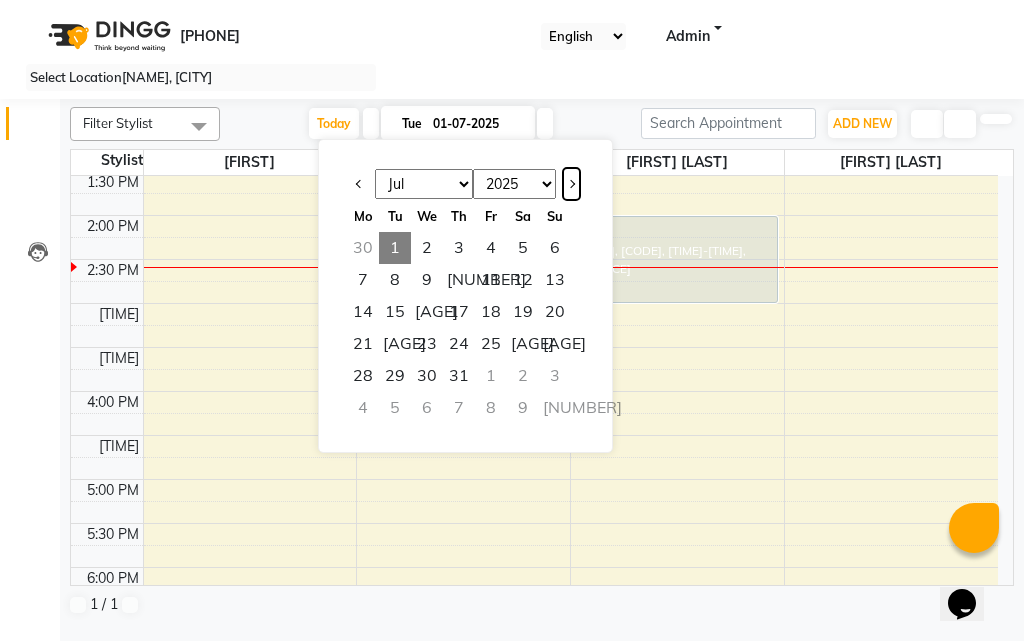 click at bounding box center [571, 184] 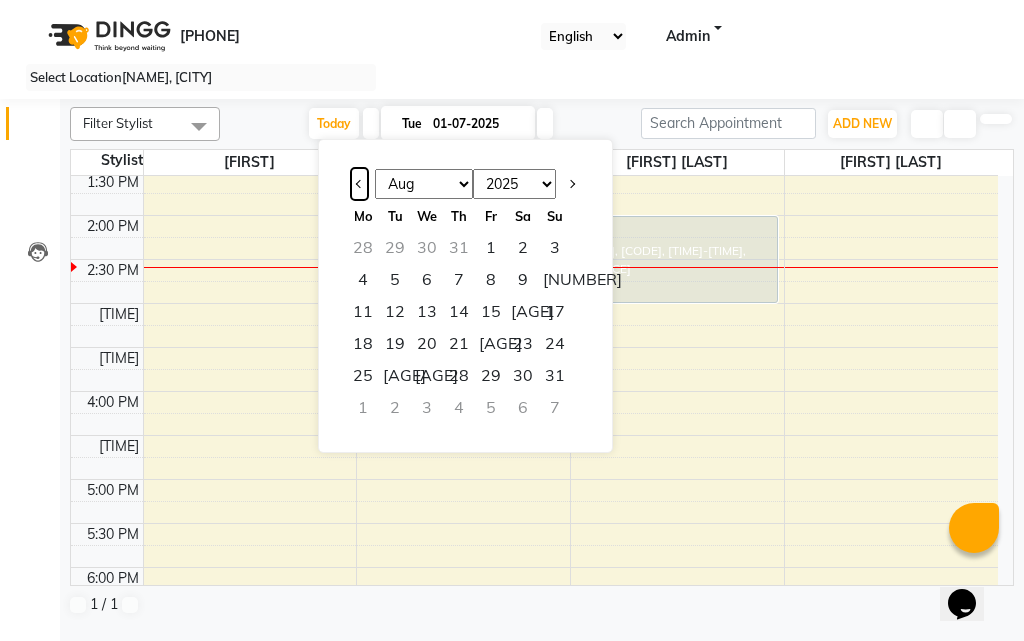 click at bounding box center (360, 184) 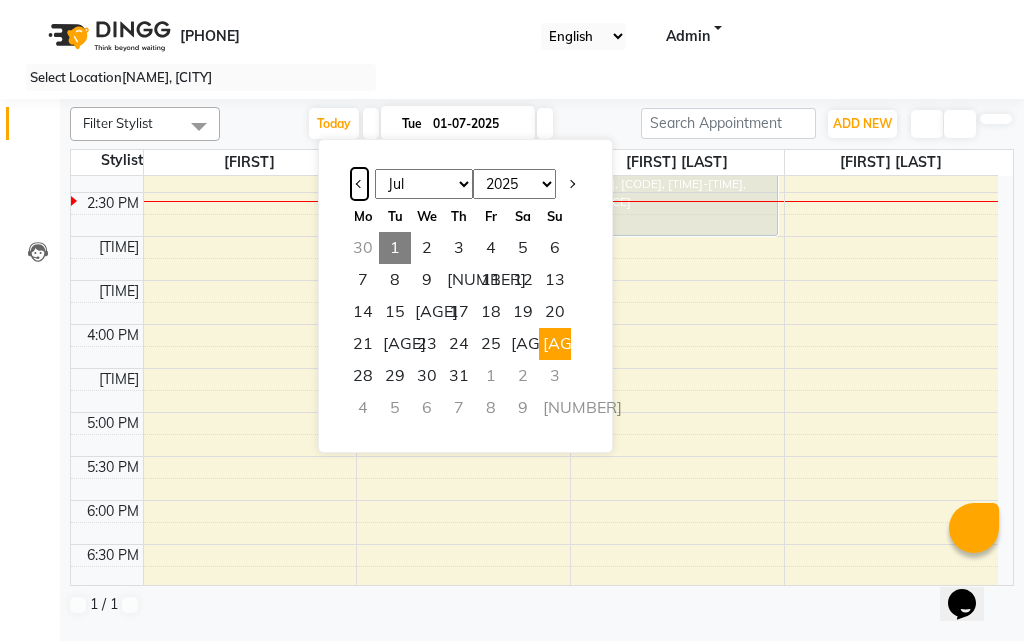 scroll, scrollTop: 500, scrollLeft: 0, axis: vertical 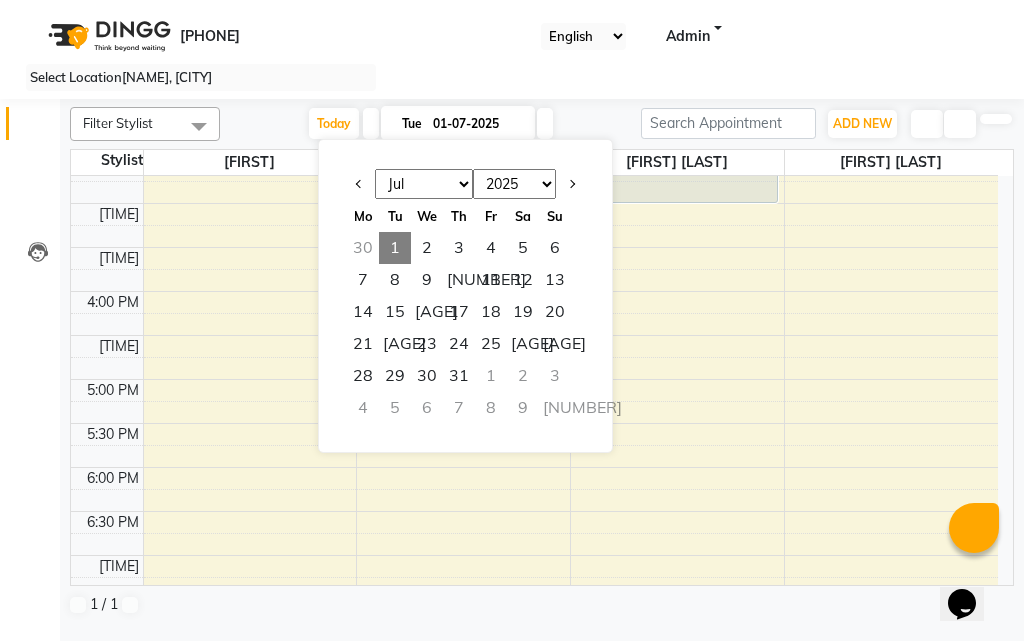 click on "[PHONE] [CODE] [CITY] [LANGUAGE] [LANGUAGE] [LANGUAGE] [LANGUAGE] [LANGUAGE] [LANGUAGE] Notifications [TEXT] [TEXT] [TEXT] [TEXT] [TEXT] [TEXT] [TEXT] [TEXT] Version:[NUMBER].[NUMBER].[NUMBER]" at bounding box center (512, 49) 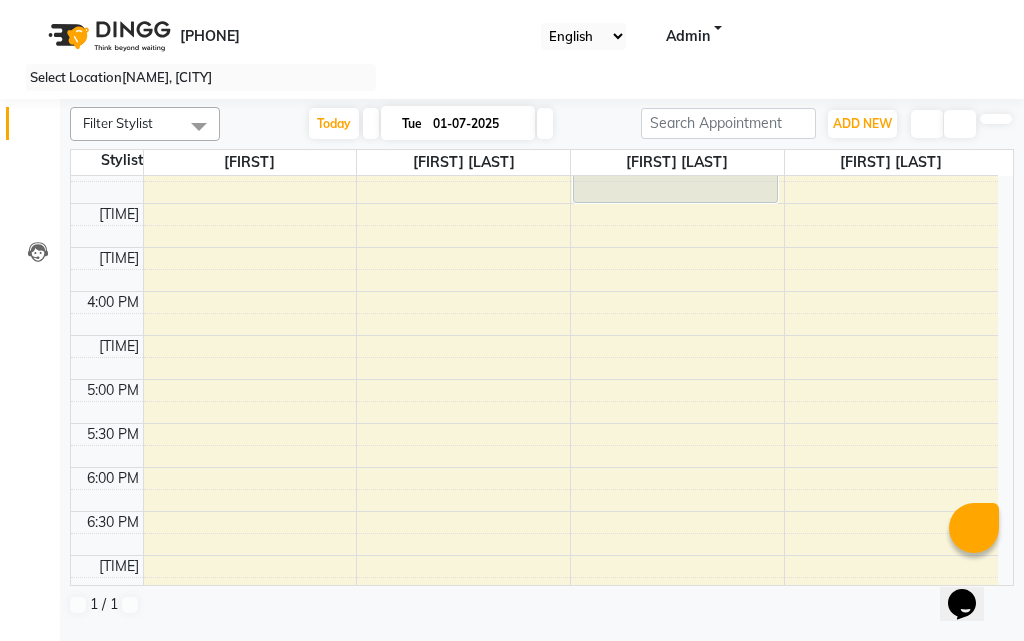click at bounding box center (371, 123) 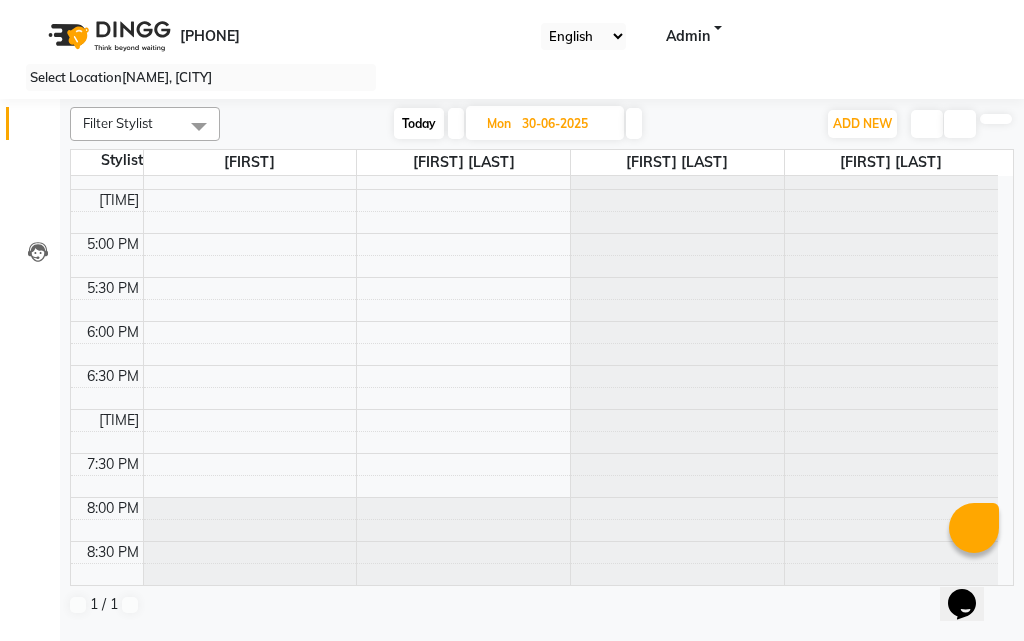 scroll, scrollTop: 346, scrollLeft: 0, axis: vertical 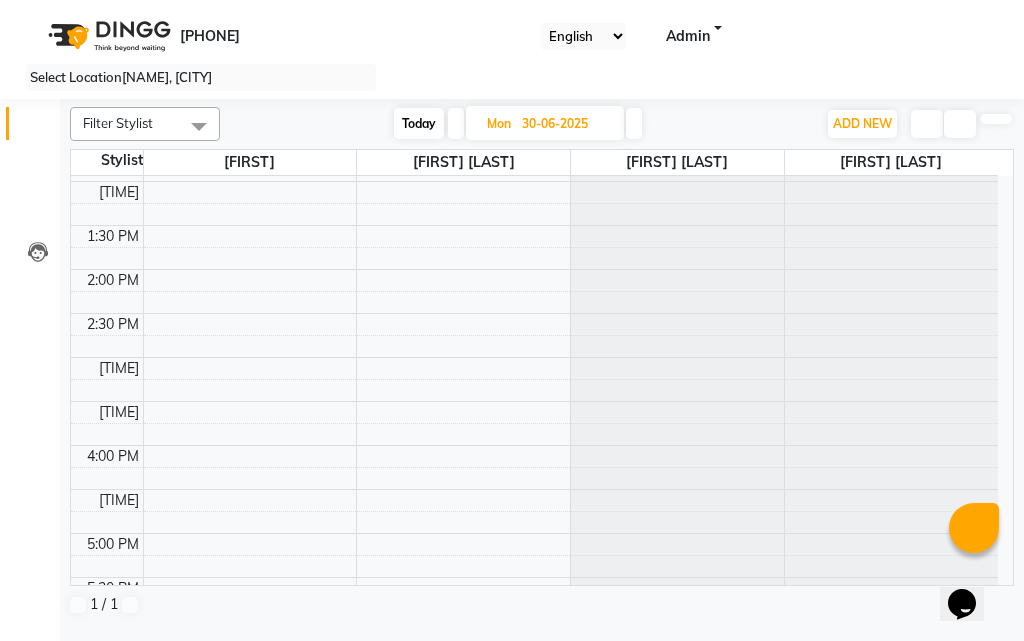 click at bounding box center [634, 123] 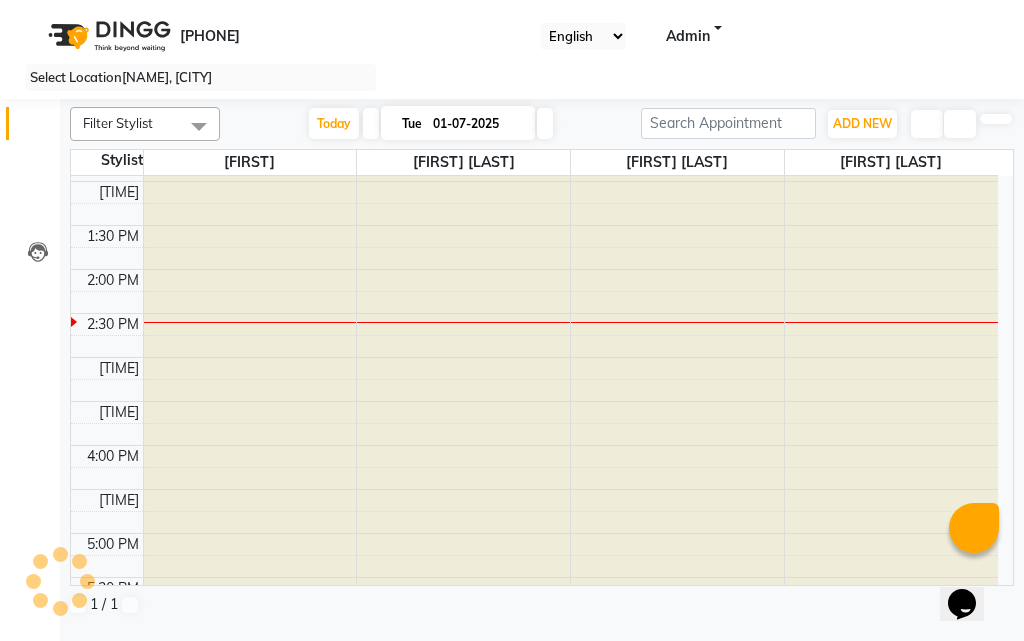 scroll, scrollTop: 441, scrollLeft: 0, axis: vertical 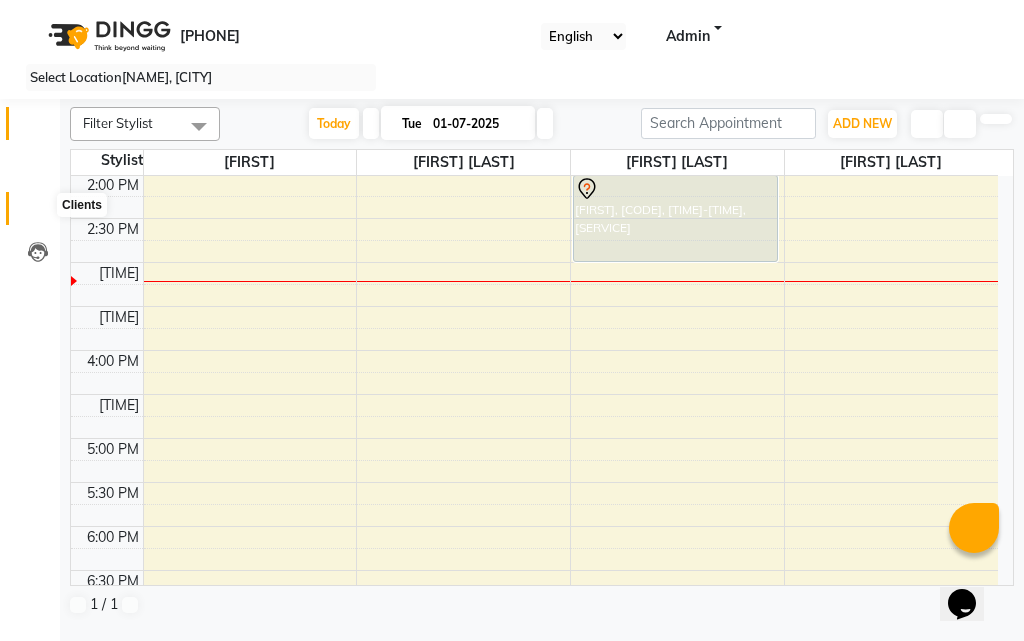 click at bounding box center [38, 213] 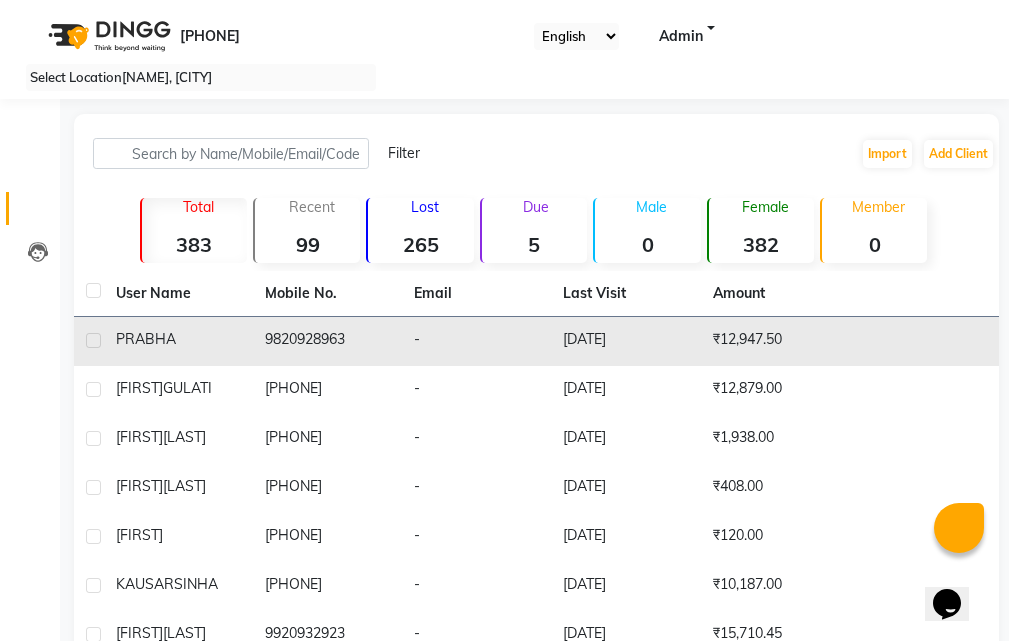 click on "PRABHA" at bounding box center [178, 341] 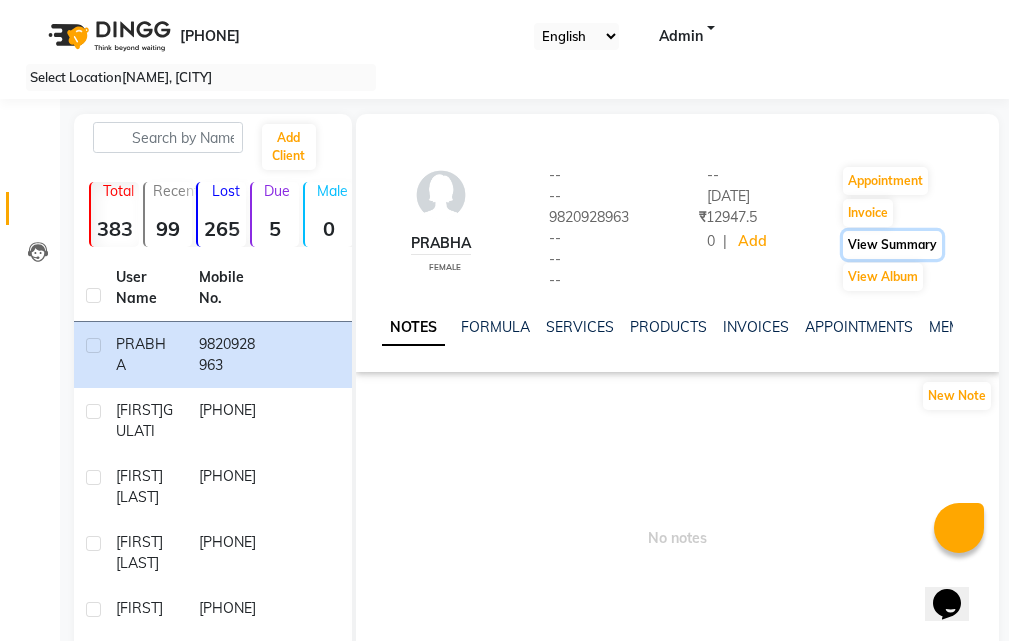 click on "View Summary" at bounding box center [885, 181] 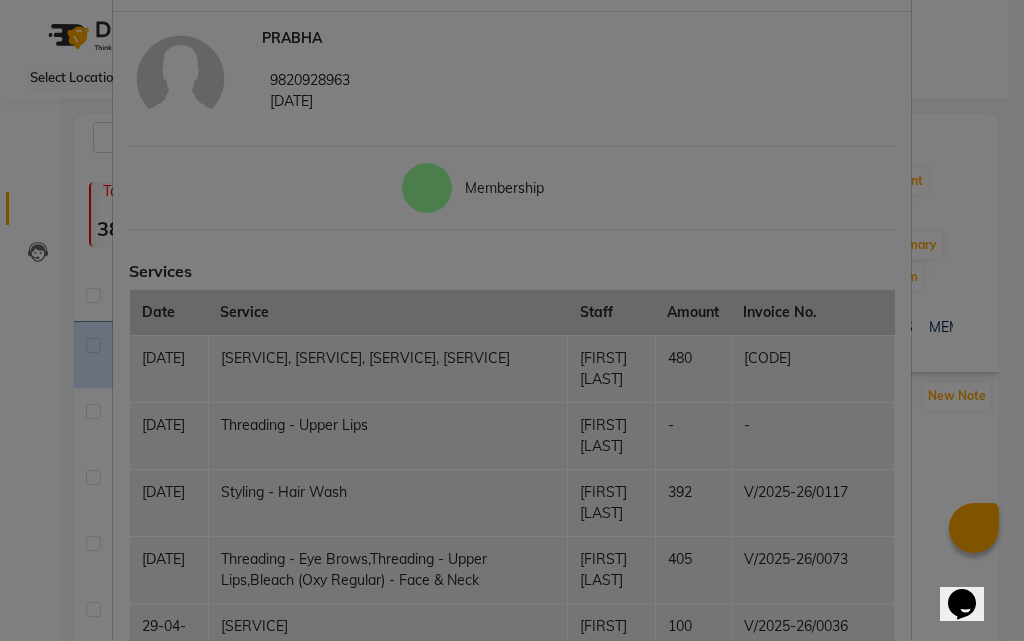 scroll, scrollTop: 0, scrollLeft: 0, axis: both 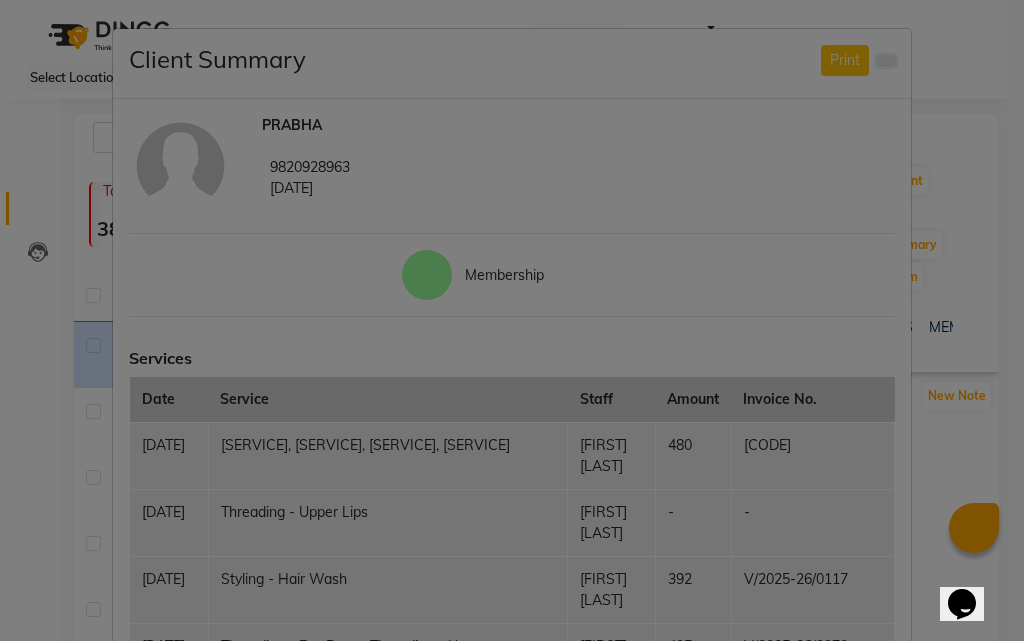 click at bounding box center [886, 61] 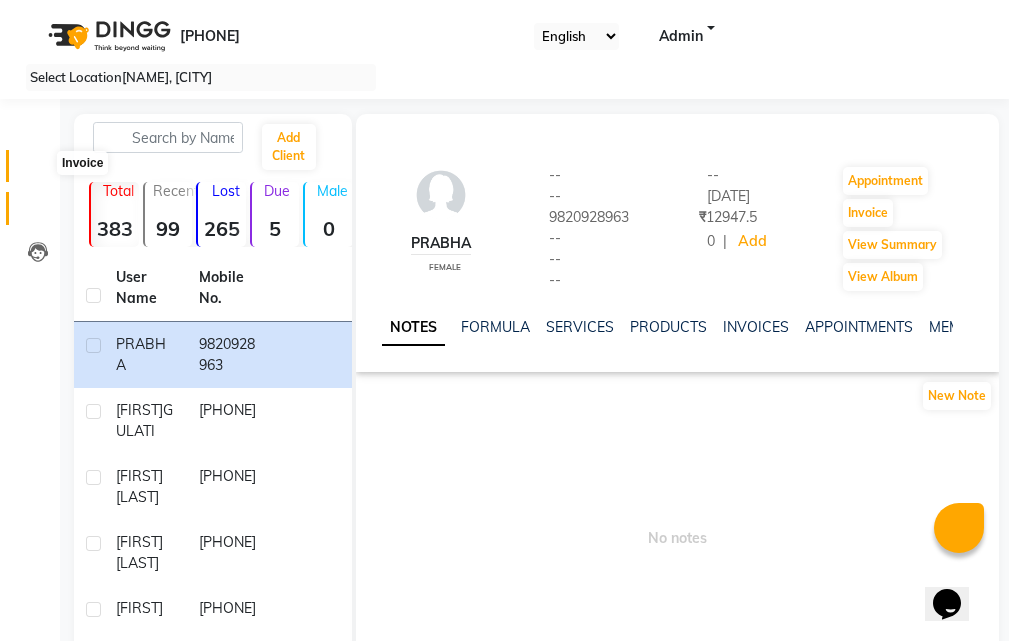 click at bounding box center (38, 171) 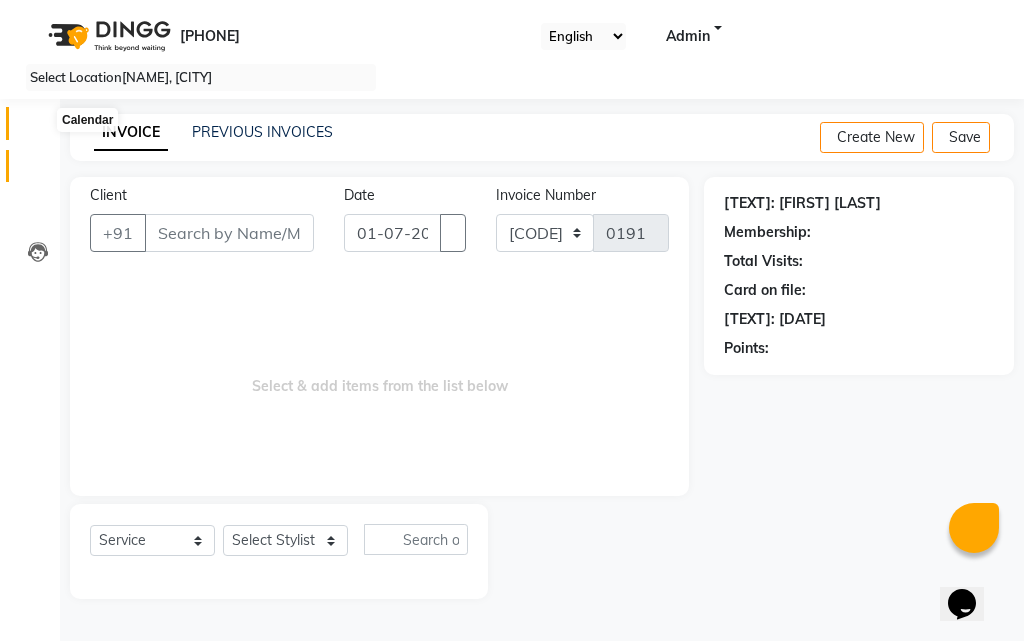 click at bounding box center [37, 128] 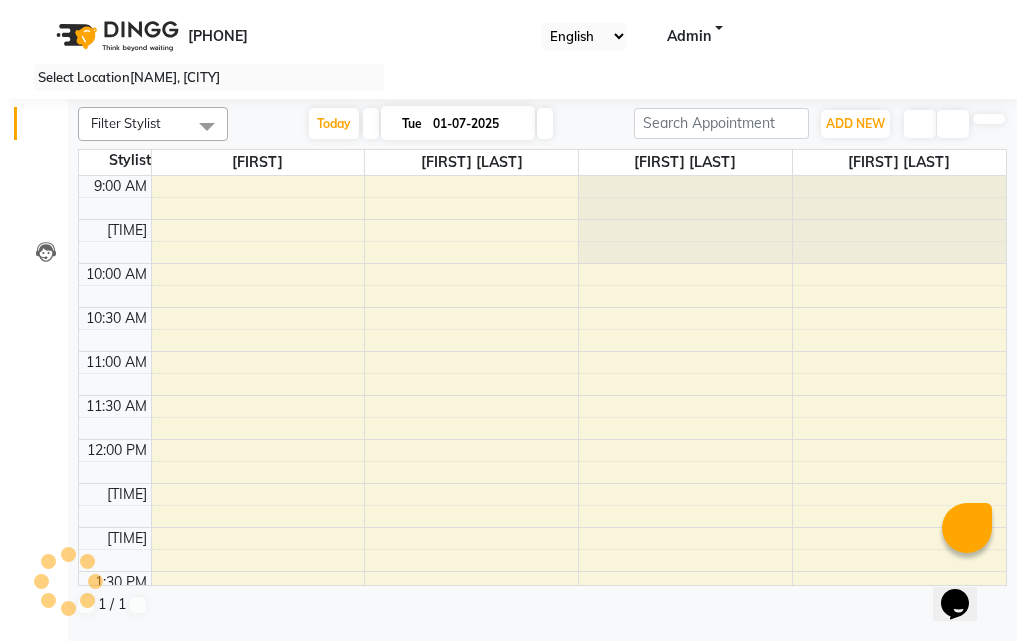scroll, scrollTop: 0, scrollLeft: 0, axis: both 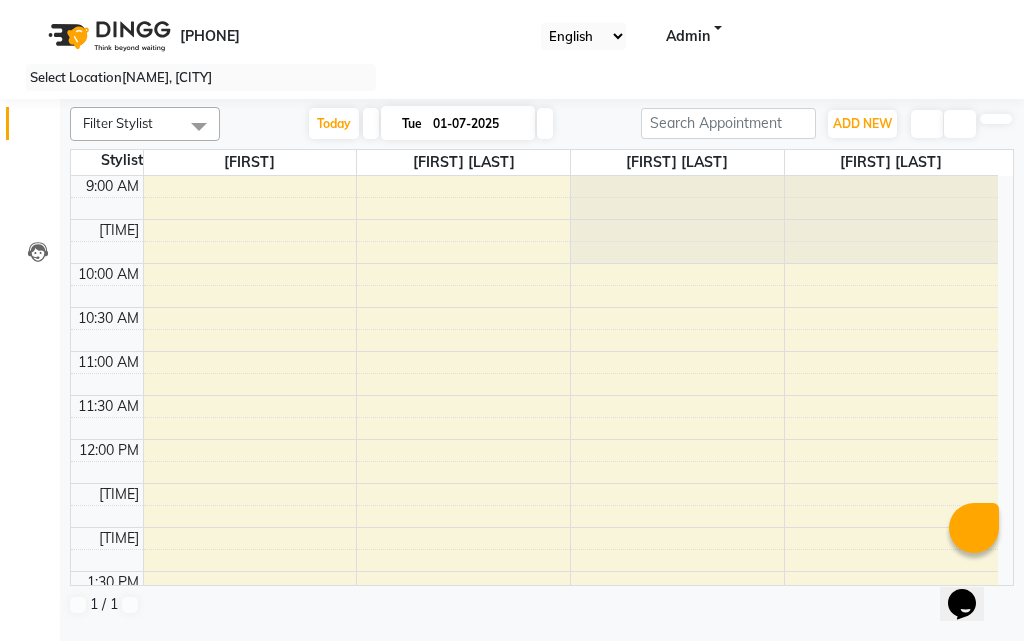 click at bounding box center (371, 123) 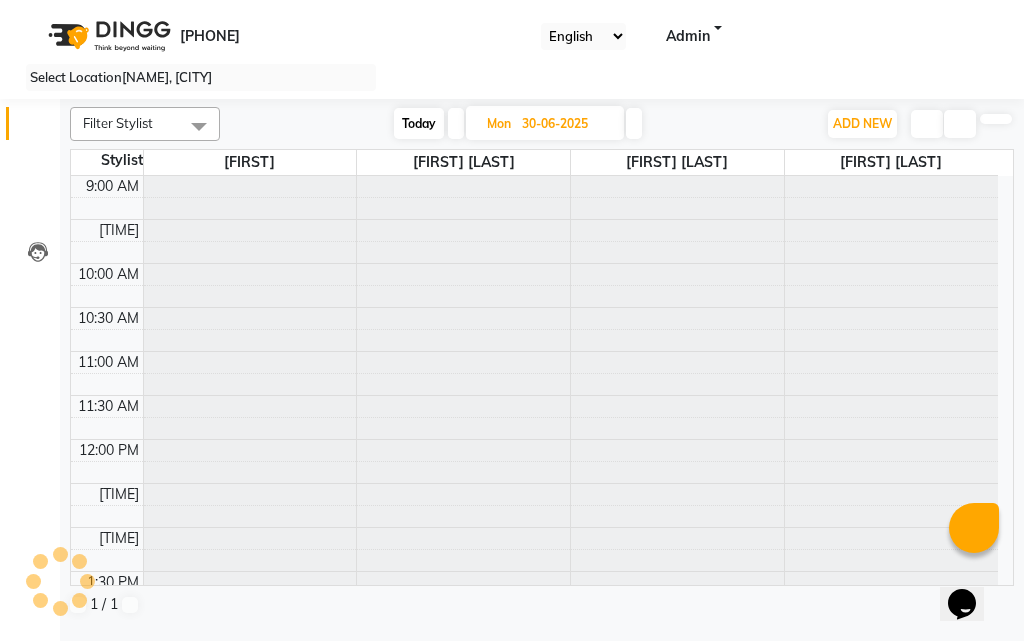 scroll, scrollTop: 529, scrollLeft: 0, axis: vertical 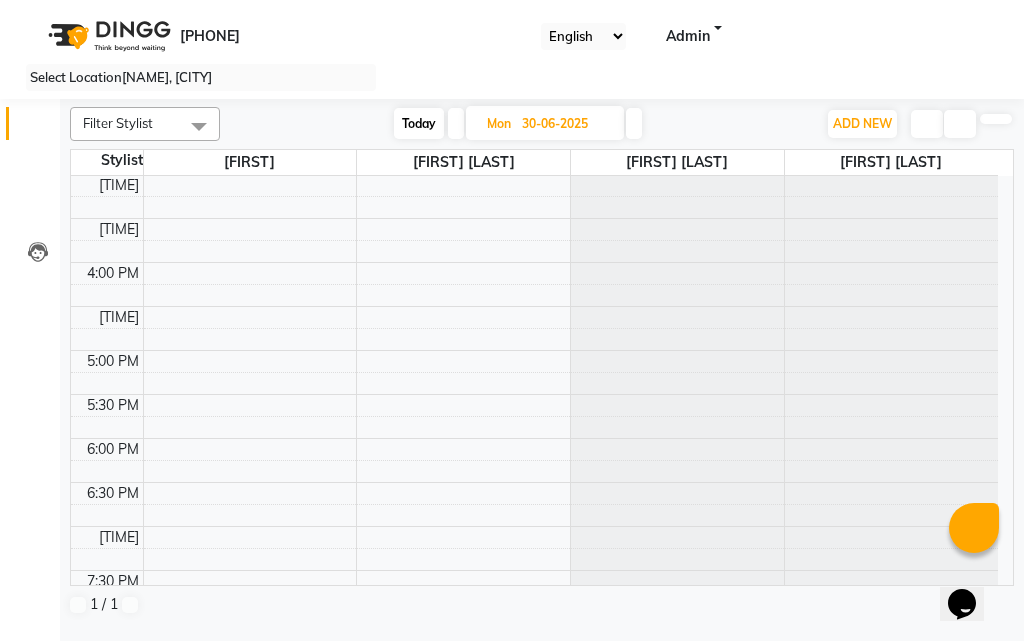 click at bounding box center [456, 123] 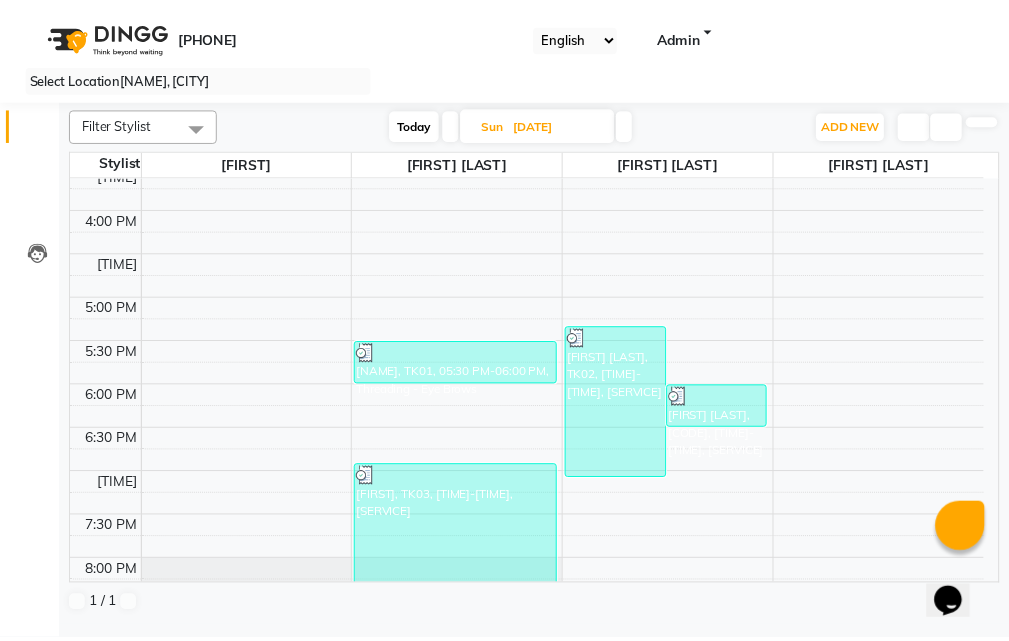 scroll, scrollTop: 629, scrollLeft: 0, axis: vertical 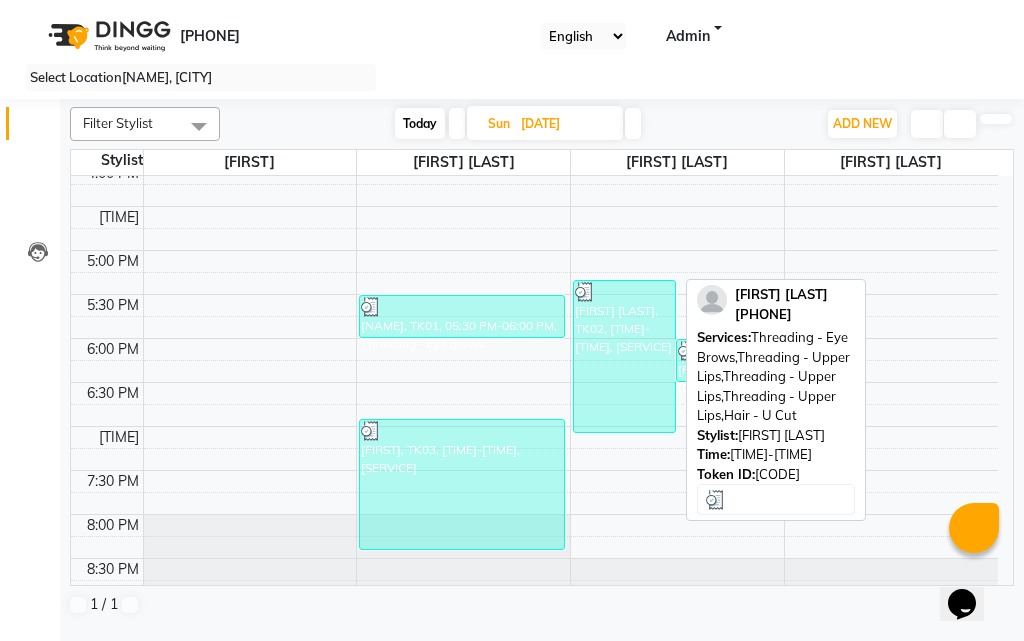 click on "[FIRST] [LAST], TK02, [TIME]-[TIME], [SERVICE]" at bounding box center (461, 316) 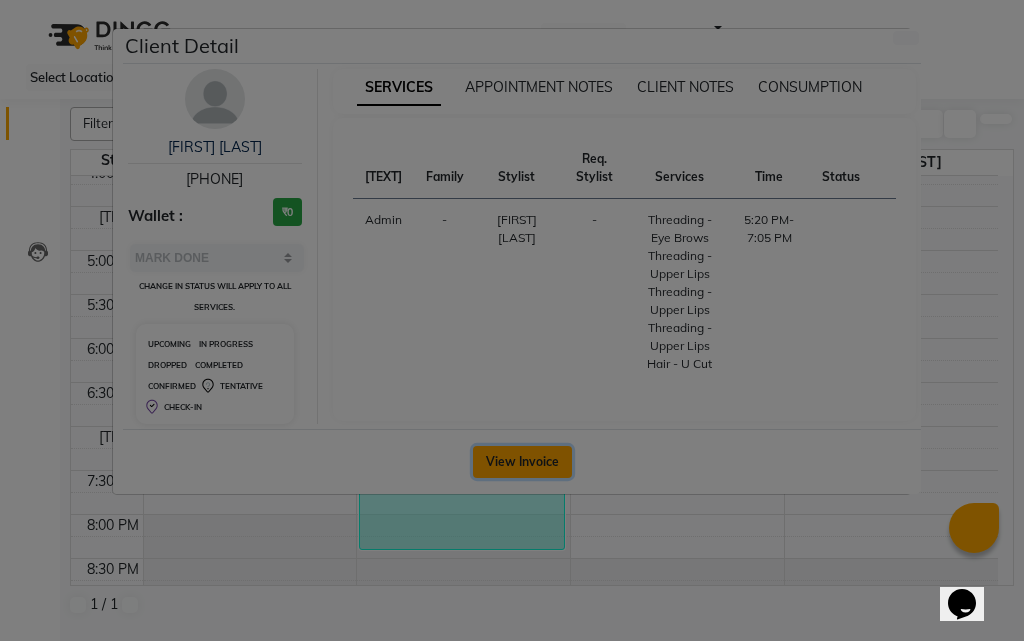 click on "View Invoice" at bounding box center [522, 462] 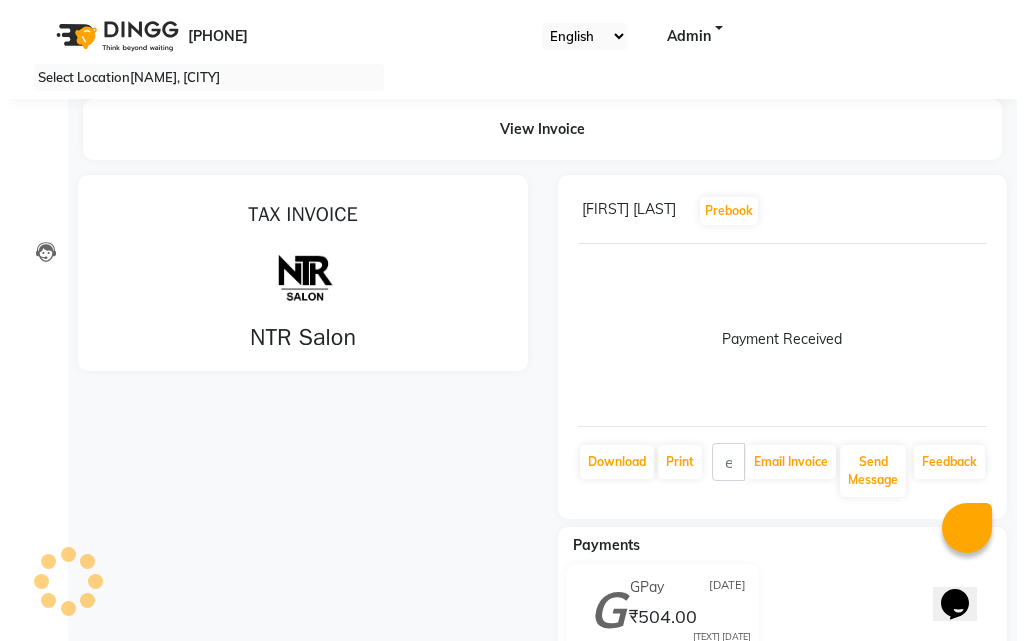 scroll, scrollTop: 0, scrollLeft: 0, axis: both 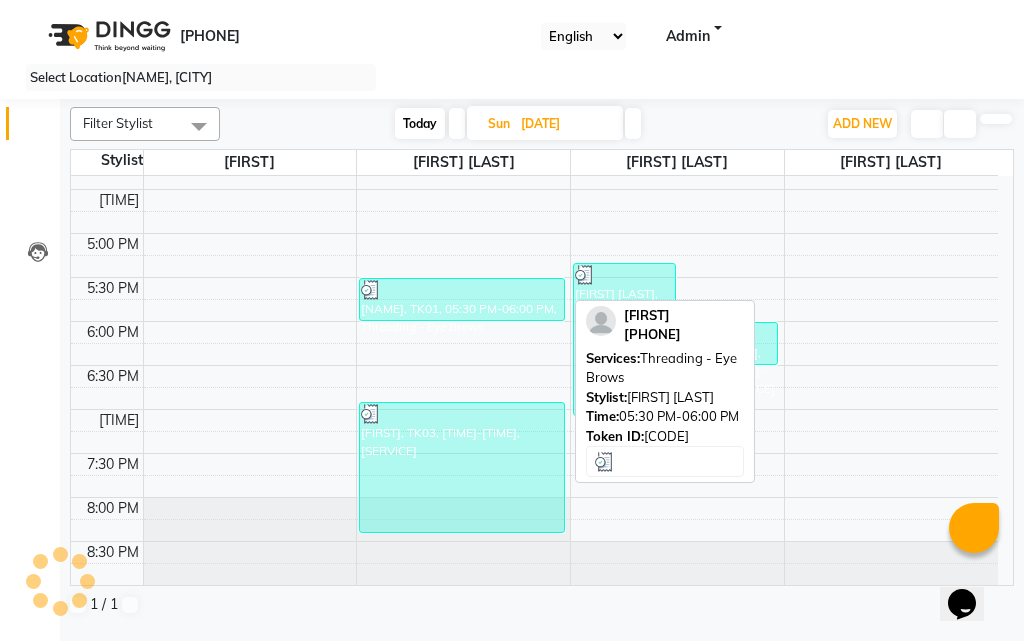 click on "[NAME], TK01, 05:30 PM-06:00 PM, Threading - Eye Brows" at bounding box center [461, 299] 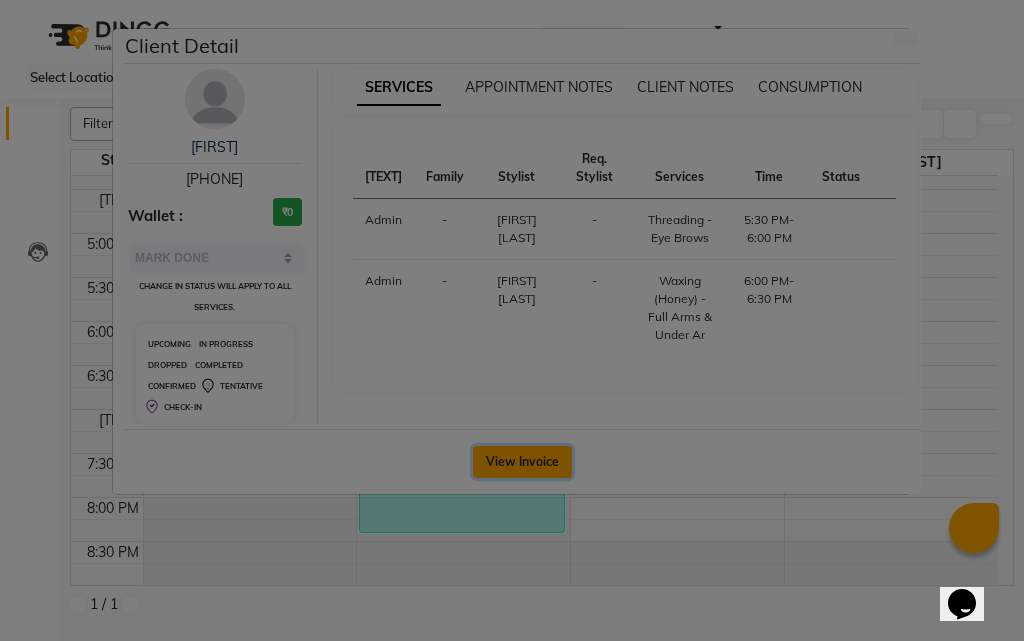 click on "View Invoice" at bounding box center (522, 462) 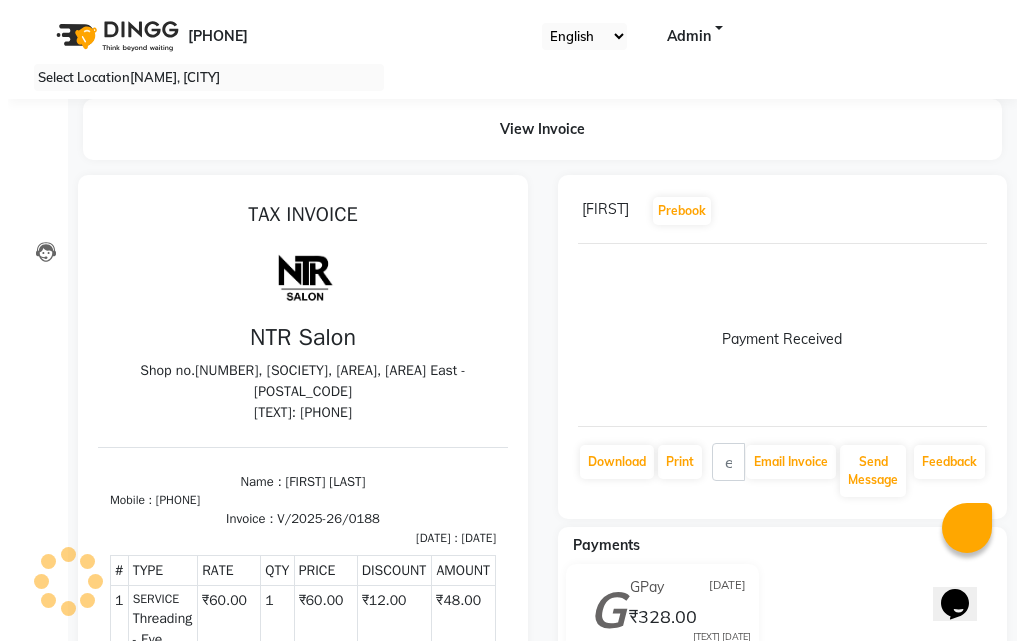 scroll, scrollTop: 0, scrollLeft: 0, axis: both 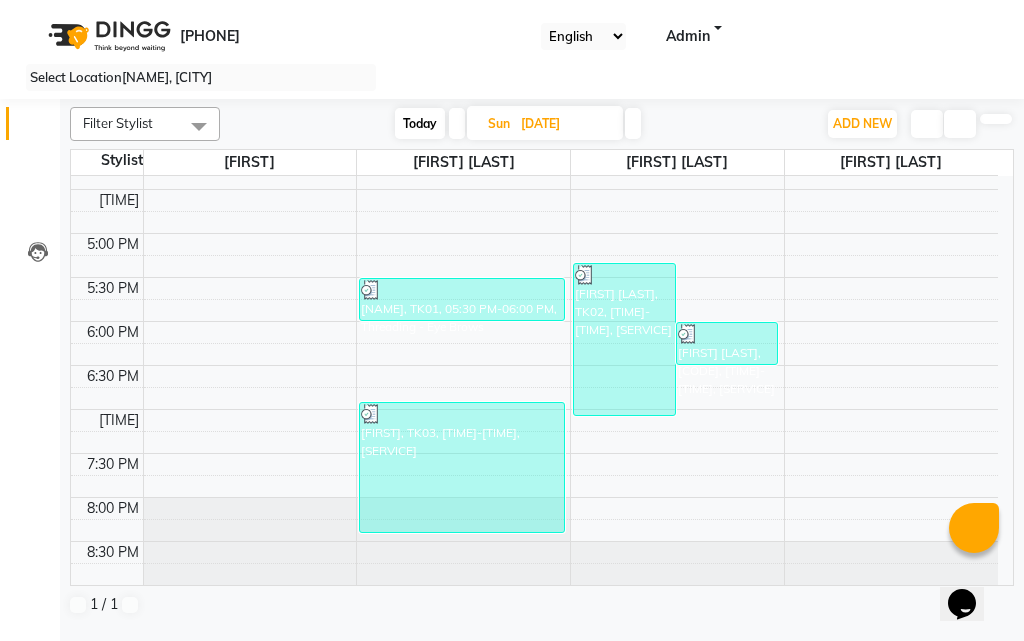 click at bounding box center [457, 123] 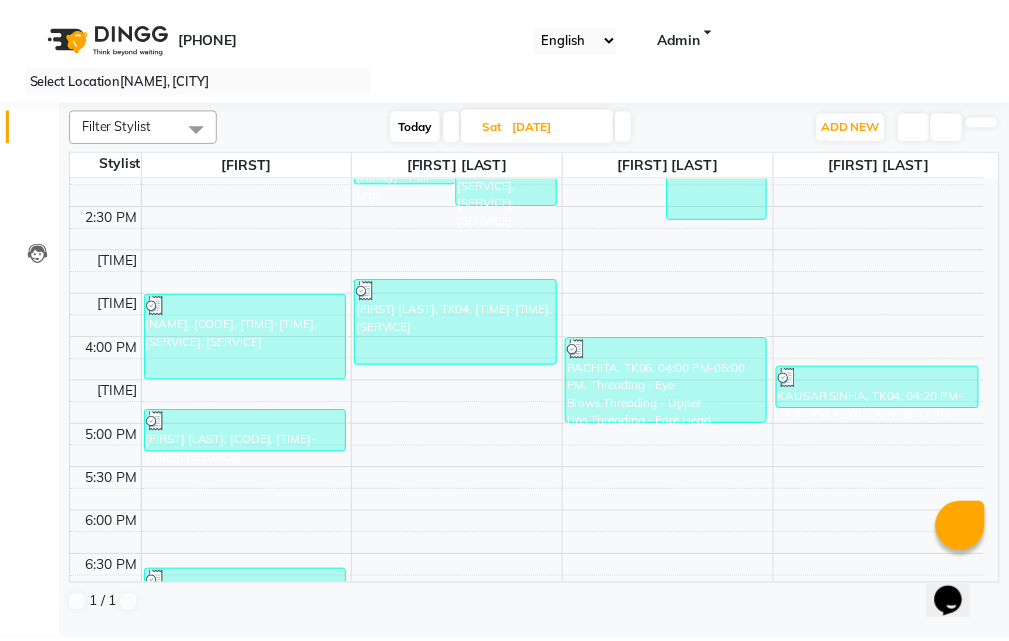scroll, scrollTop: 446, scrollLeft: 0, axis: vertical 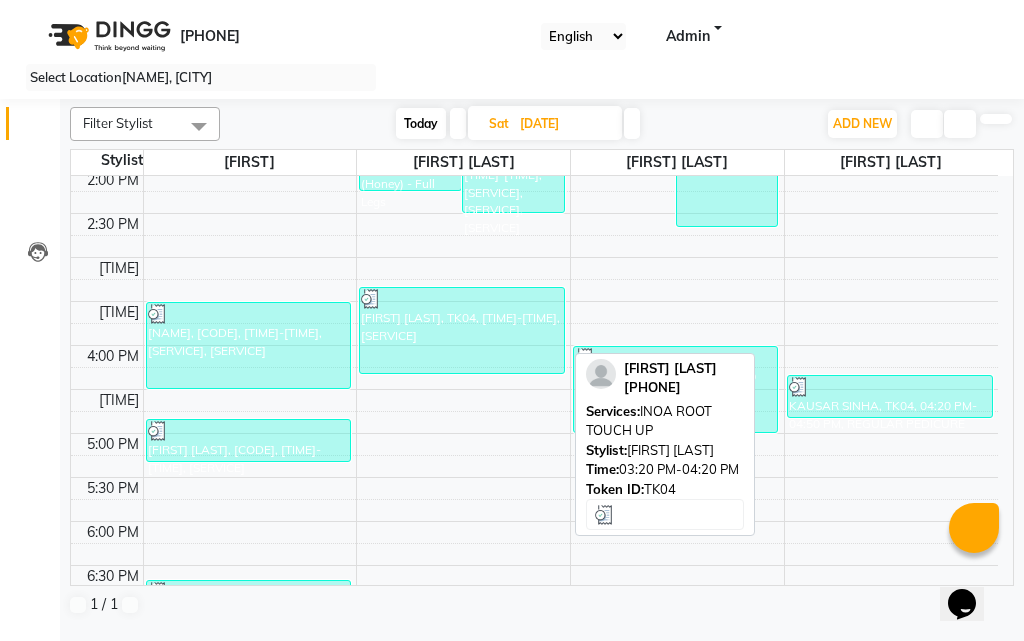 click on "[FIRST] [LAST], TK04, [TIME]-[TIME], [SERVICE]" at bounding box center [248, 345] 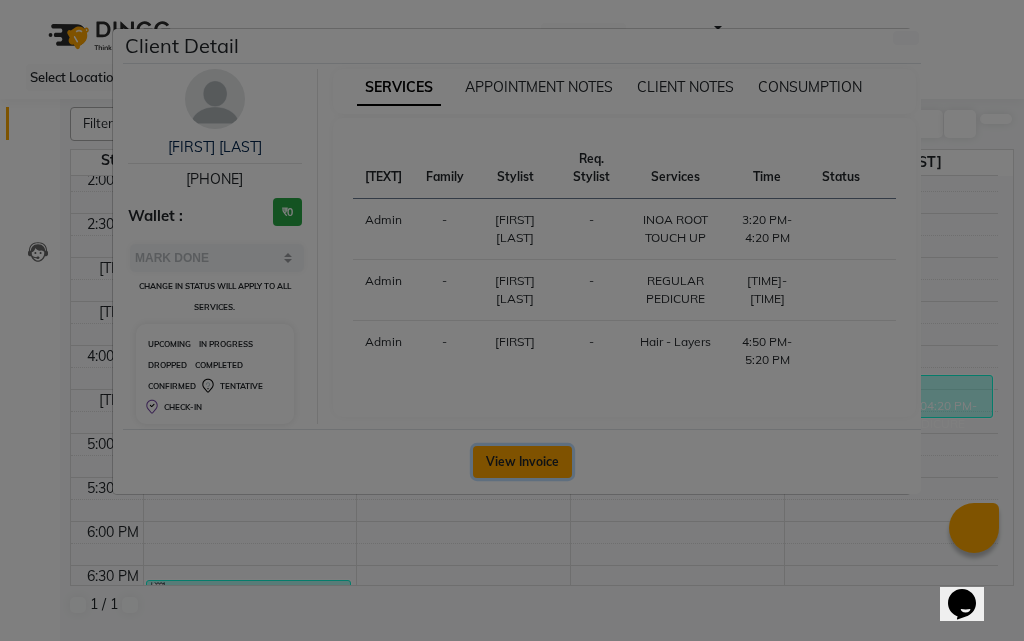click on "View Invoice" at bounding box center (522, 462) 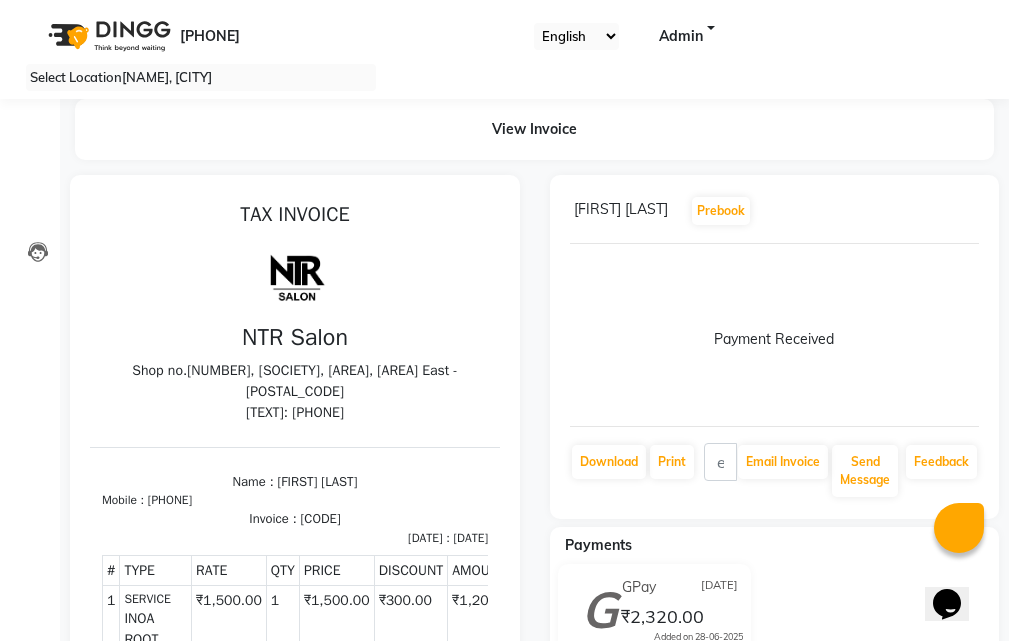 scroll, scrollTop: 100, scrollLeft: 0, axis: vertical 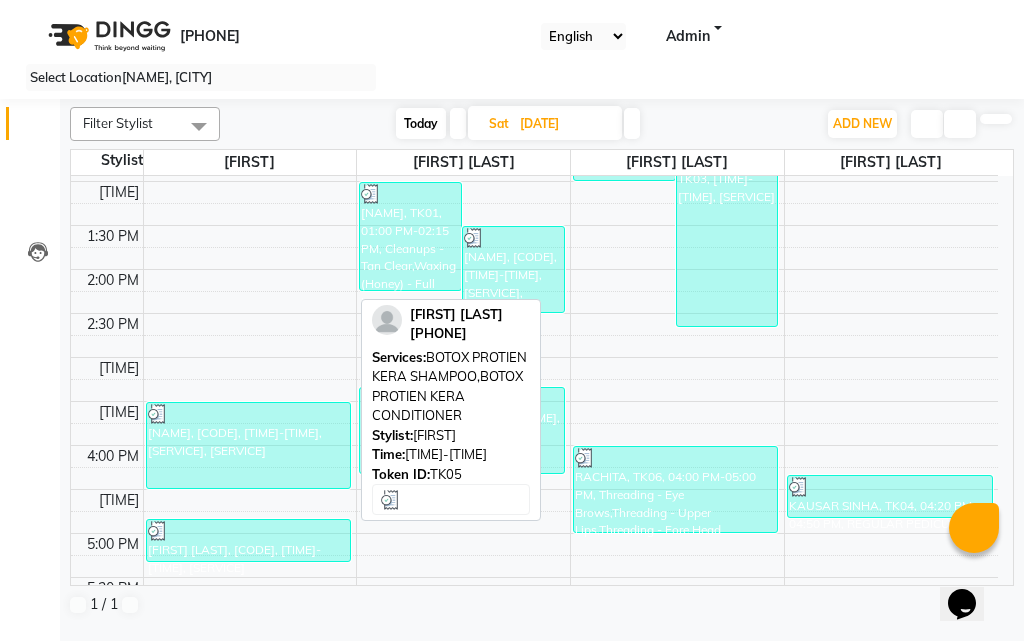 click on "[NAME], [CODE], [TIME]-[TIME], [SERVICE], [SERVICE]" at bounding box center (248, 445) 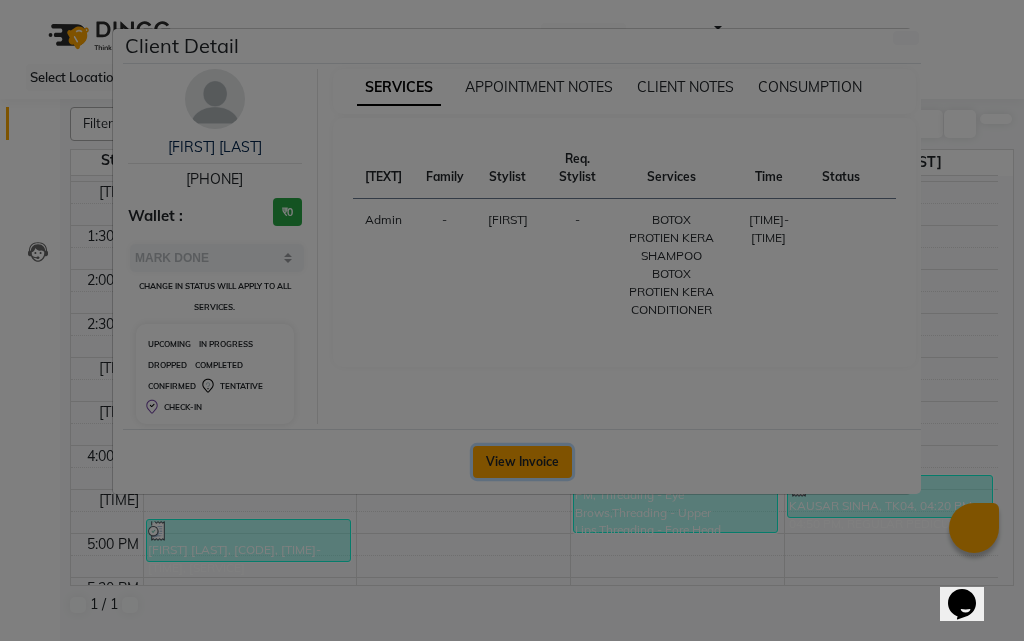 click on "View Invoice" at bounding box center [522, 462] 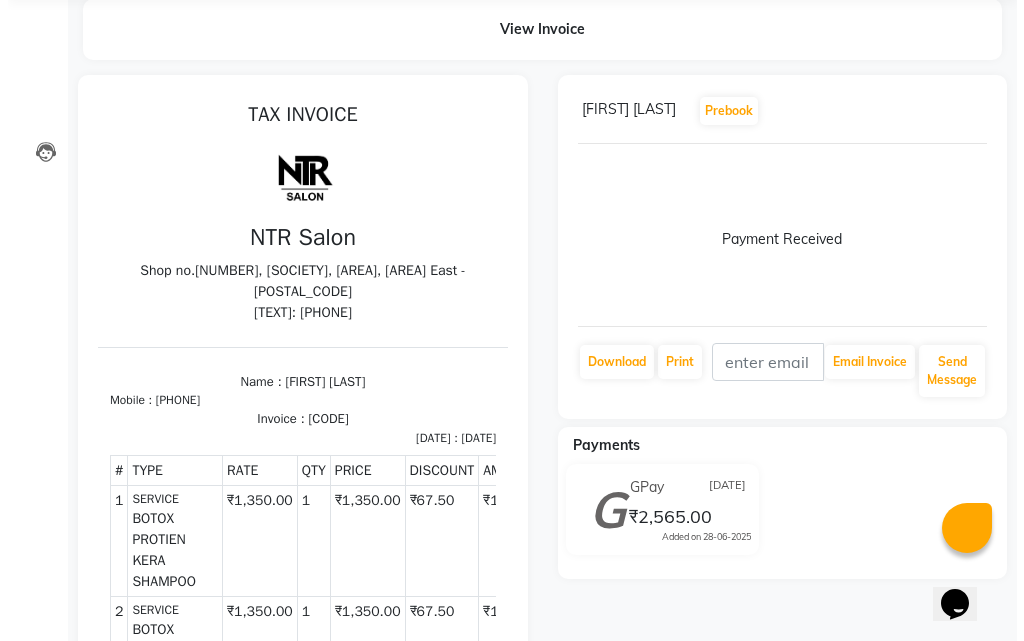 scroll, scrollTop: 0, scrollLeft: 0, axis: both 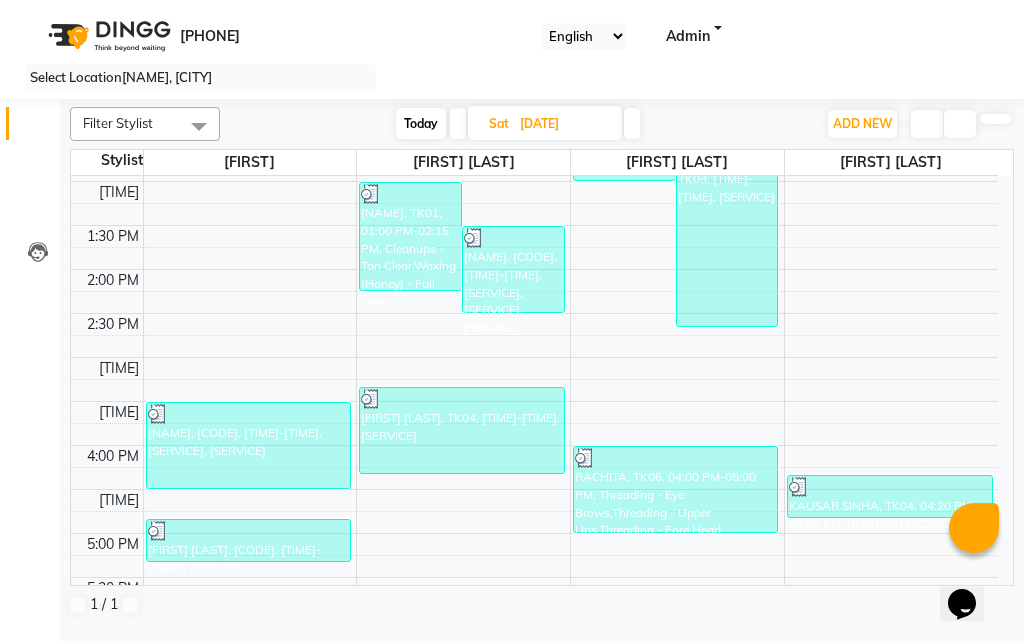 click at bounding box center [632, 123] 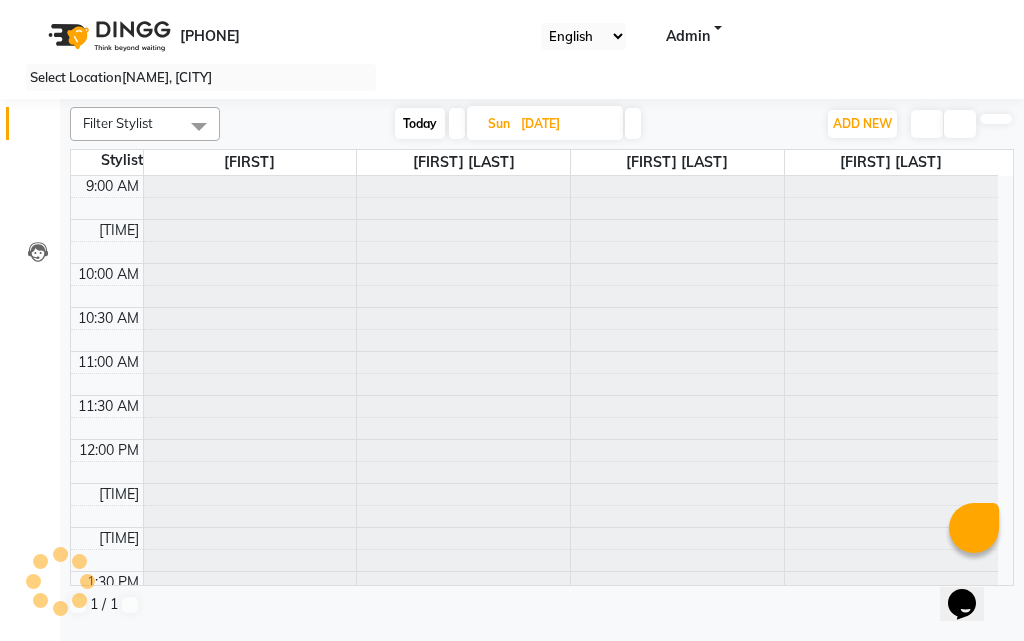 scroll, scrollTop: 529, scrollLeft: 0, axis: vertical 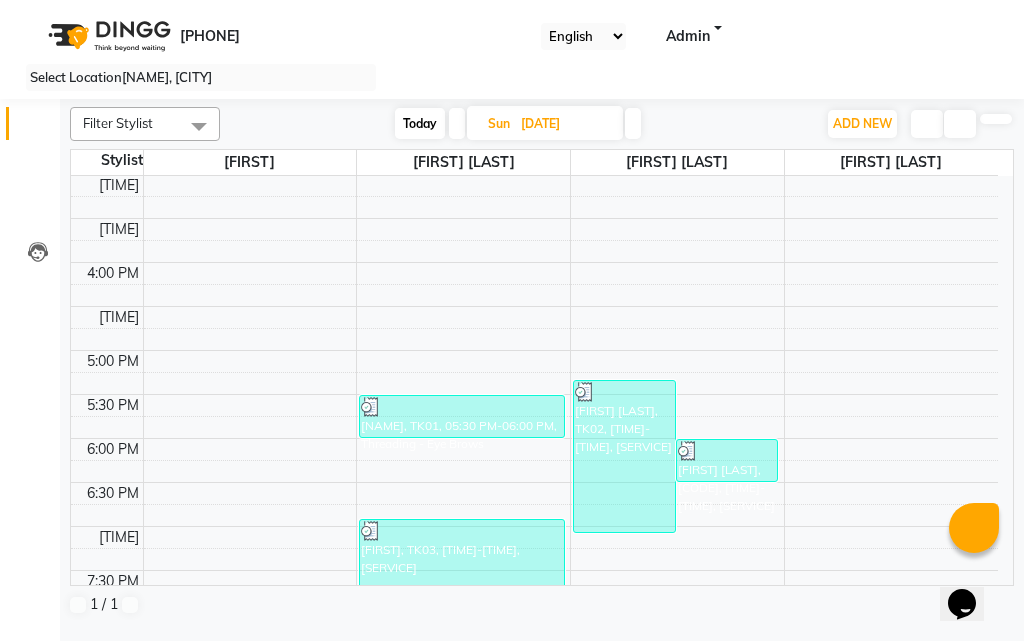 click at bounding box center (633, 123) 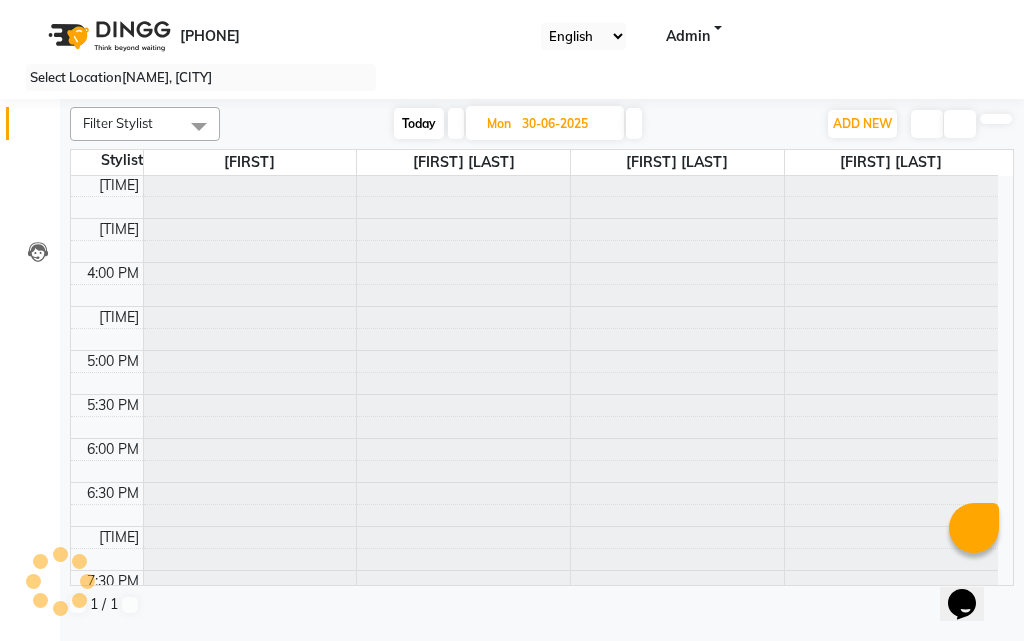 scroll, scrollTop: 529, scrollLeft: 0, axis: vertical 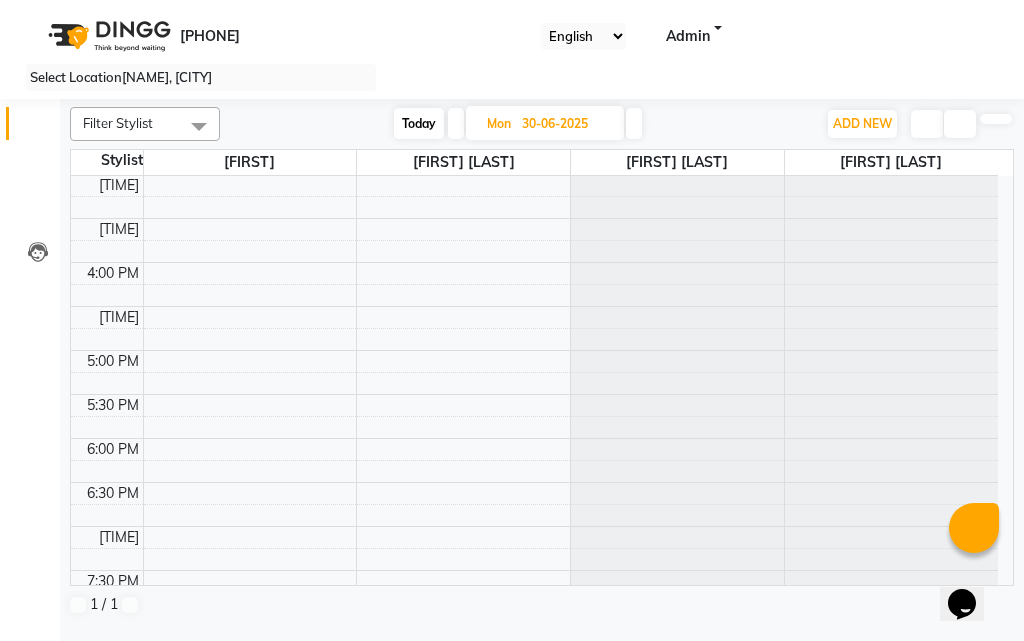 click at bounding box center [634, 123] 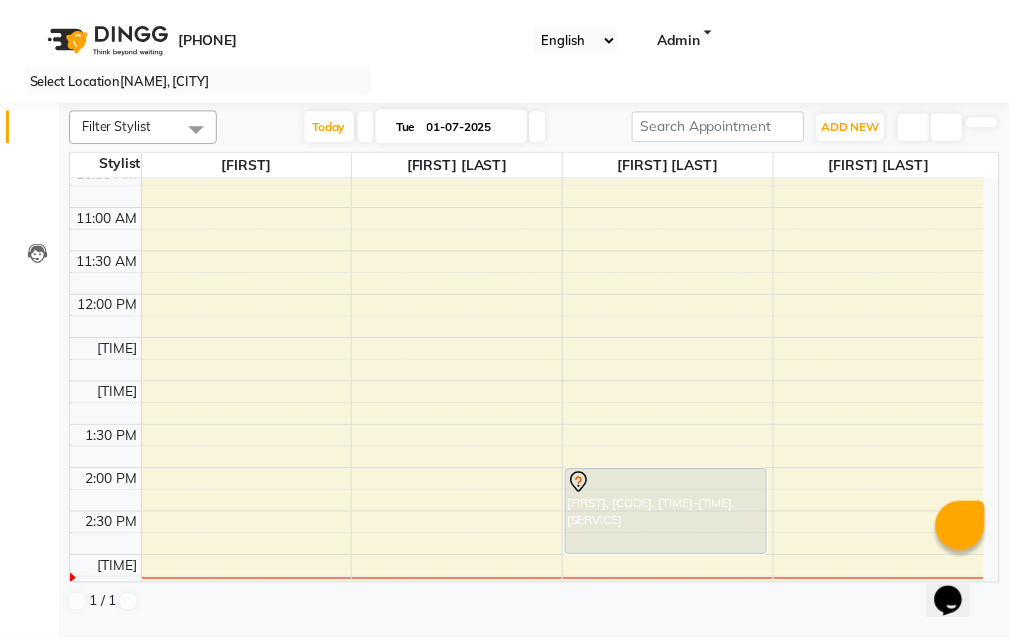 scroll, scrollTop: 646, scrollLeft: 0, axis: vertical 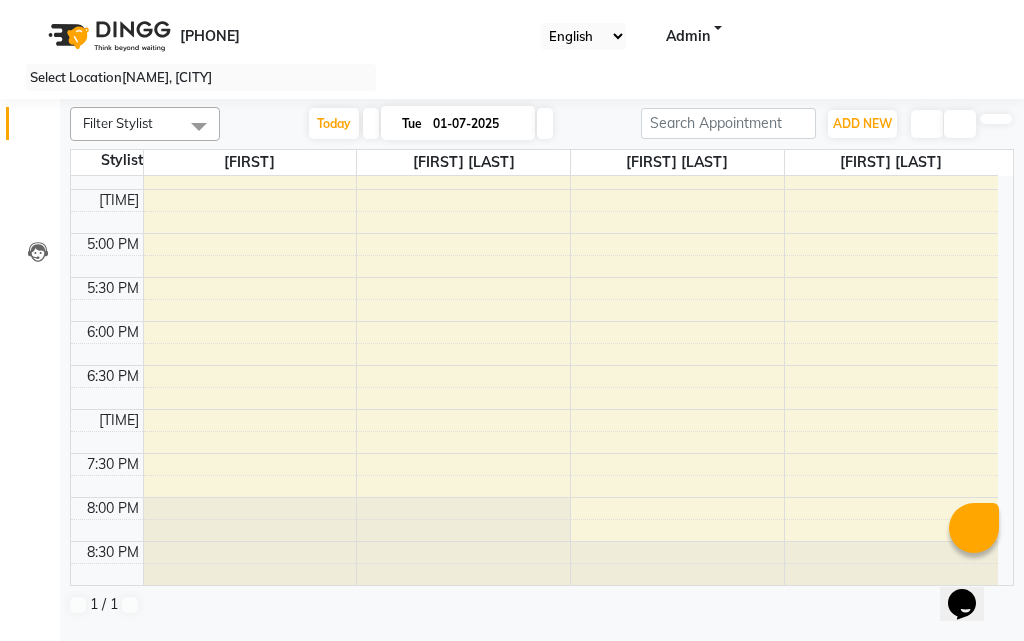 click on "[PHONE] [CODE] [CITY] [LANGUAGE] [LANGUAGE] [LANGUAGE] [LANGUAGE] [LANGUAGE] [LANGUAGE] Notifications [TEXT] [TEXT] [TEXT] [TEXT] [TEXT] [TEXT] [TEXT] [TEXT] Version:[NUMBER].[NUMBER].[NUMBER]" at bounding box center (512, 49) 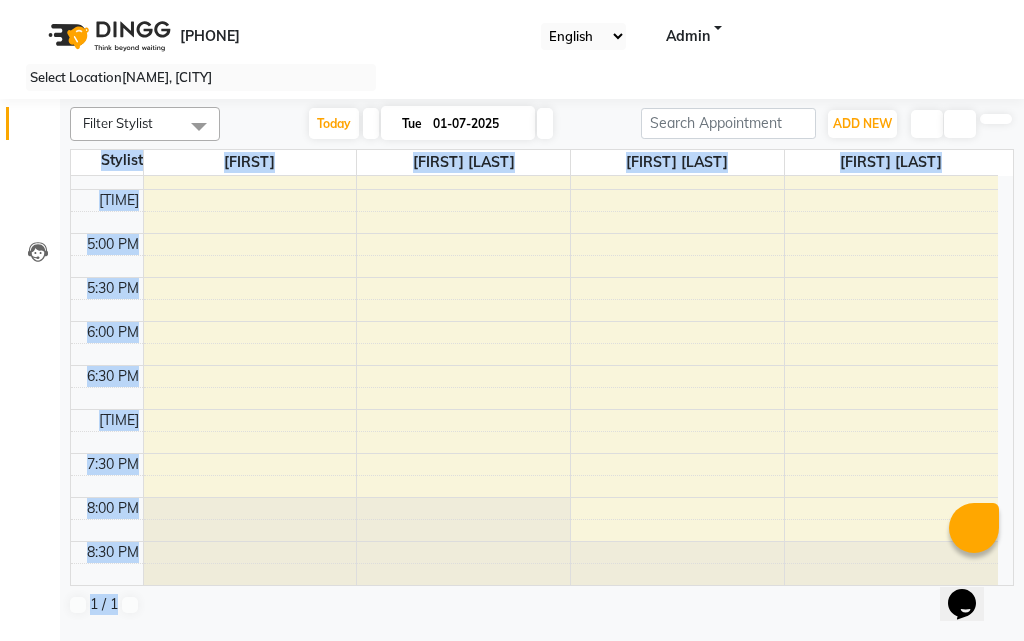click on "Filter Stylist Select All KARISHMA BENDAL NISHA Pradnya Ambare SHRUTI GURAV Today  Tue 01-07-2025 Toggle Dropdown Add Appointment Add Invoice Add Expense Add Attendance Add Client Add Transaction Toggle Dropdown Add Appointment Add Invoice Add Expense Add Attendance Add Client ADD NEW Toggle Dropdown Add Appointment Add Invoice Add Expense Add Attendance Add Client Add Transaction Filter Stylist Select All KARISHMA BENDAL NISHA Pradnya Ambare SHRUTI GURAV Group By  Staff View   Room View  View as Vertical  Vertical - Week View  Horizontal  Horizontal - Week View  List  Toggle Dropdown Calendar Settings Manage Tags   Arrange Stylists   Reset Stylists  Full Screen Appointment Form Zoom 100% Staff/Room Display Count 4 Stylist NISHA KARISHMA BENDAL SHRUTI GURAV Pradnya Ambare 9:00 AM 9:30 AM 10:00 AM 10:30 AM 11:00 AM 11:30 AM 12:00 PM 12:30 PM 1:00 PM 1:30 PM 2:00 PM 2:30 PM 3:00 PM 3:30 PM 4:00 PM 4:30 PM 5:00 PM 5:30 PM 6:00 PM 6:30 PM 7:00 PM 7:30 PM 8:00 PM 8:30 PM             1 / 1" at bounding box center [542, 363] 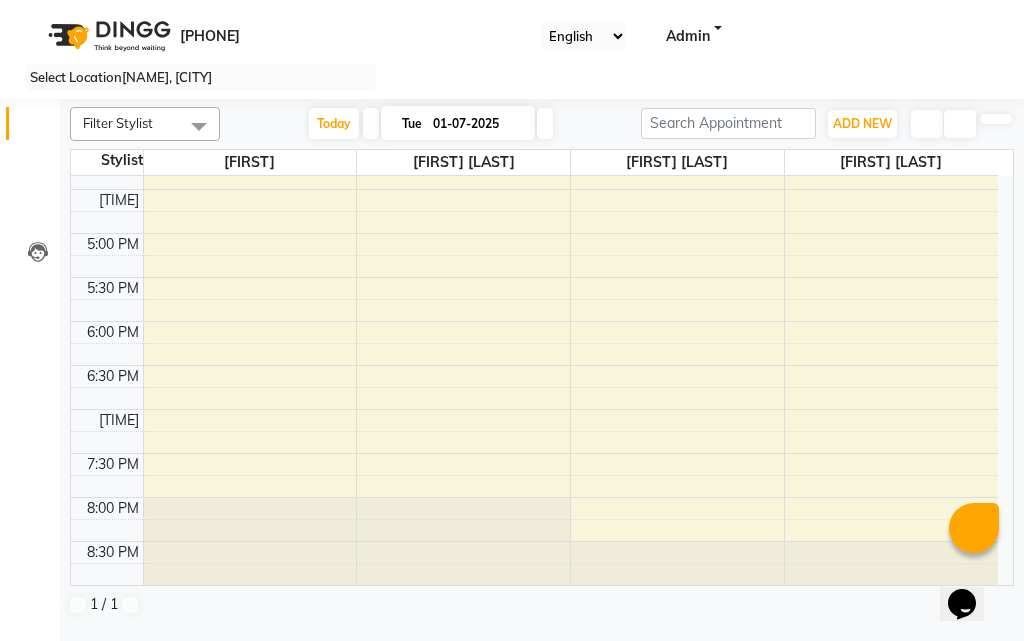 drag, startPoint x: 1016, startPoint y: 594, endPoint x: 1016, endPoint y: 614, distance: 20 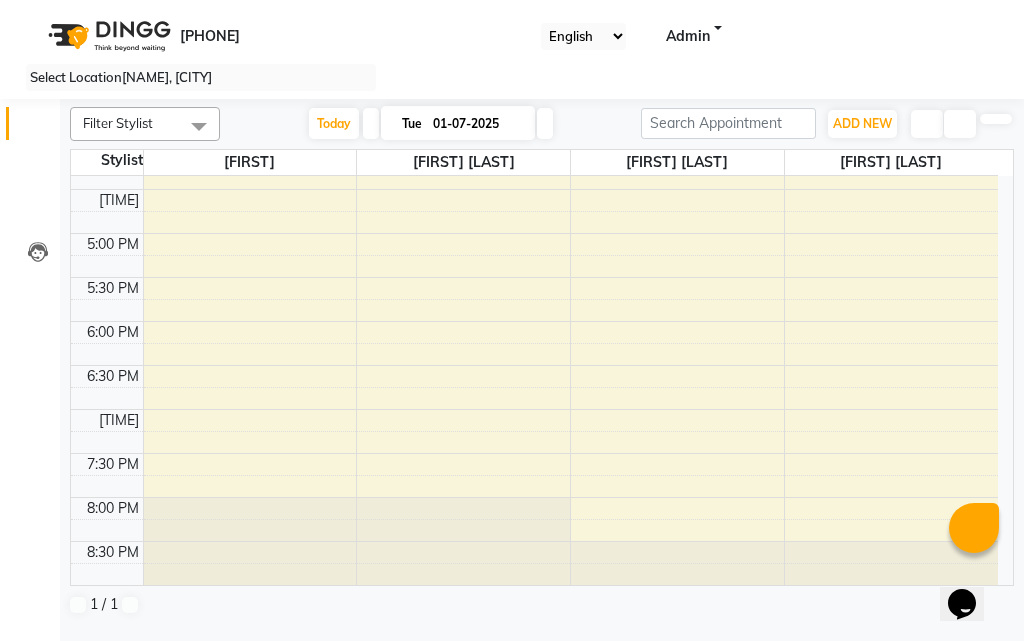 click on "Filter Stylist Select All KARISHMA BENDAL NISHA Pradnya Ambare SHRUTI GURAV Today  Tue 01-07-2025 Toggle Dropdown Add Appointment Add Invoice Add Expense Add Attendance Add Client Add Transaction Toggle Dropdown Add Appointment Add Invoice Add Expense Add Attendance Add Client ADD NEW Toggle Dropdown Add Appointment Add Invoice Add Expense Add Attendance Add Client Add Transaction Filter Stylist Select All KARISHMA BENDAL NISHA Pradnya Ambare SHRUTI GURAV Group By  Staff View   Room View  View as Vertical  Vertical - Week View  Horizontal  Horizontal - Week View  List  Toggle Dropdown Calendar Settings Manage Tags   Arrange Stylists   Reset Stylists  Full Screen Appointment Form Zoom 100% Staff/Room Display Count 4 Stylist NISHA KARISHMA BENDAL SHRUTI GURAV Pradnya Ambare 9:00 AM 9:30 AM 10:00 AM 10:30 AM 11:00 AM 11:30 AM 12:00 PM 12:30 PM 1:00 PM 1:30 PM 2:00 PM 2:30 PM 3:00 PM 3:30 PM 4:00 PM 4:30 PM 5:00 PM 5:30 PM 6:00 PM 6:30 PM 7:00 PM 7:30 PM 8:00 PM 8:30 PM             1 / 1" at bounding box center [542, 363] 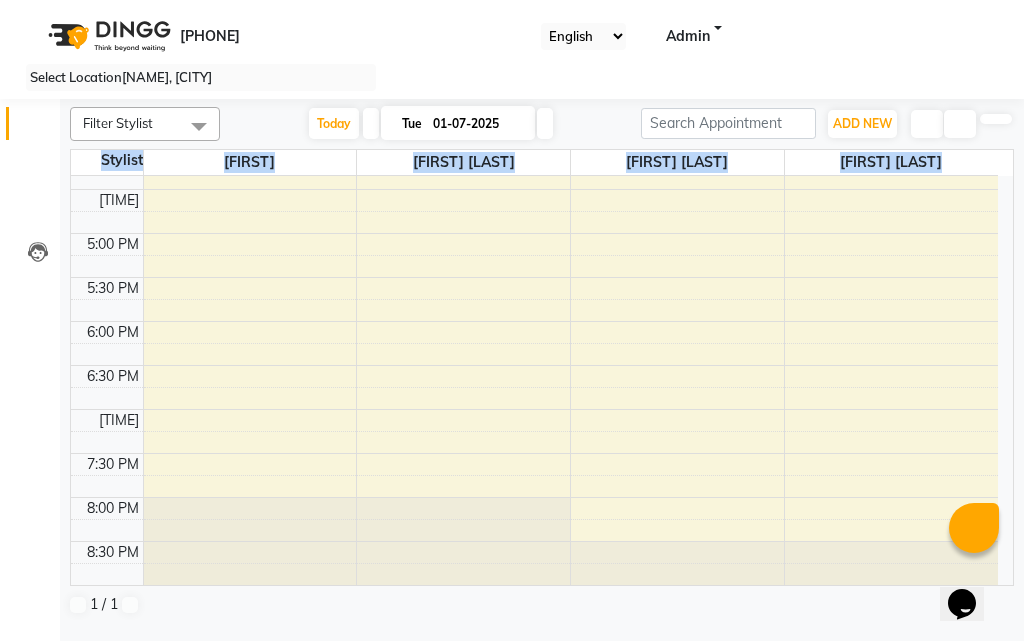 click on "RACHITA, TK01, 02:00 PM-03:00 PM, Hair Spa - Upto Waist" at bounding box center (534, 57) 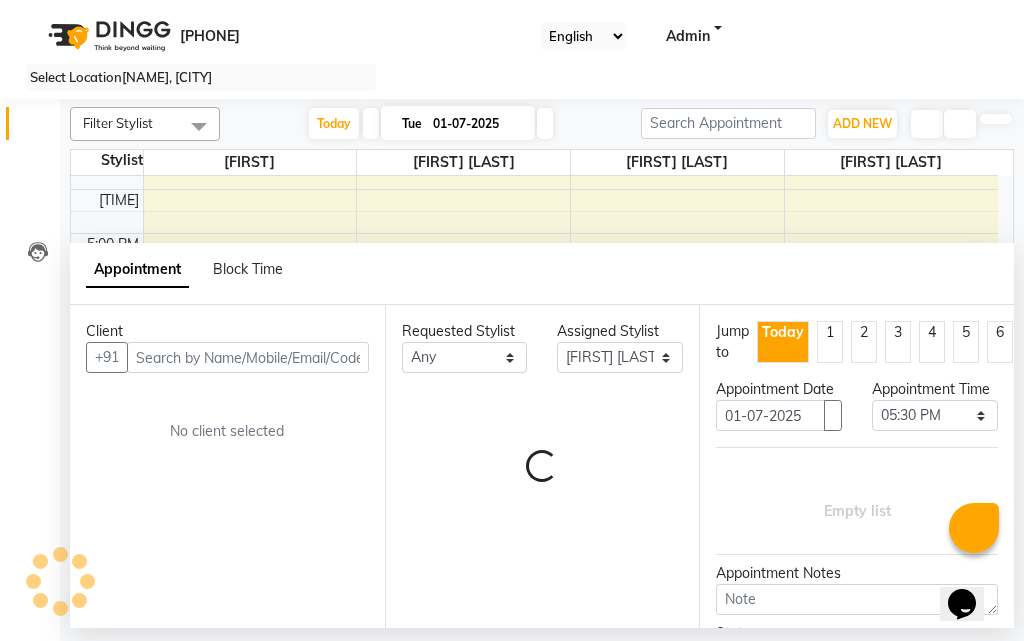 click on "Appointment Block Time" at bounding box center [542, 274] 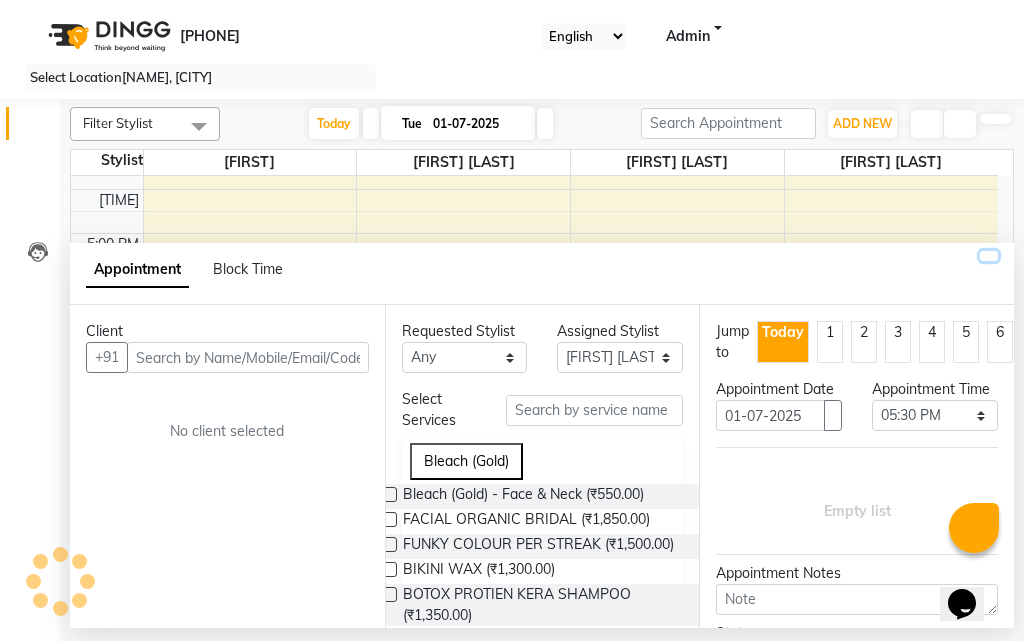 click at bounding box center [989, 256] 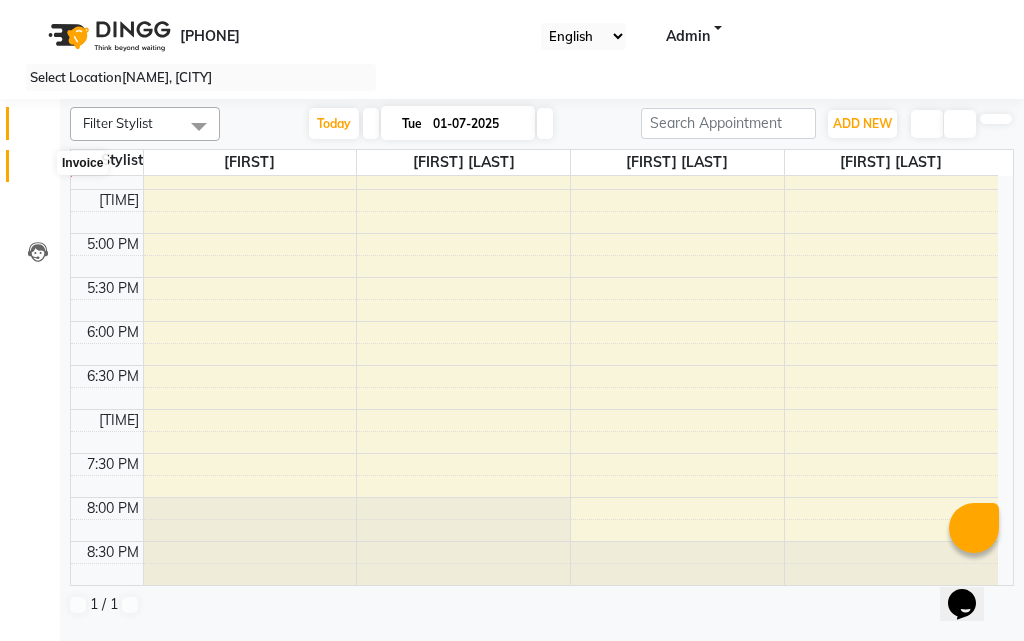 click at bounding box center [38, 171] 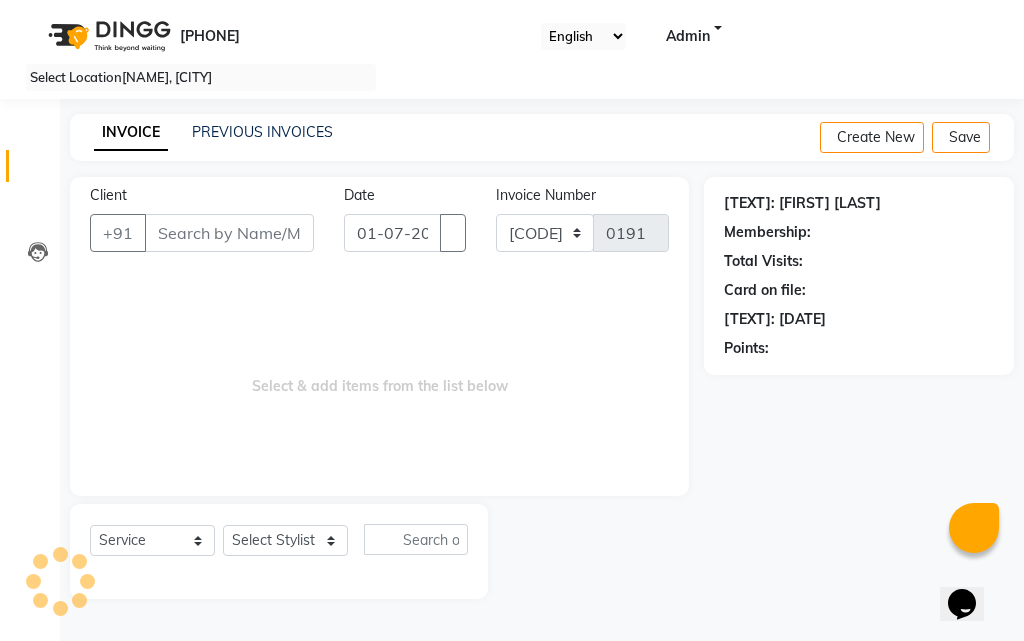 click on "Client" at bounding box center [229, 233] 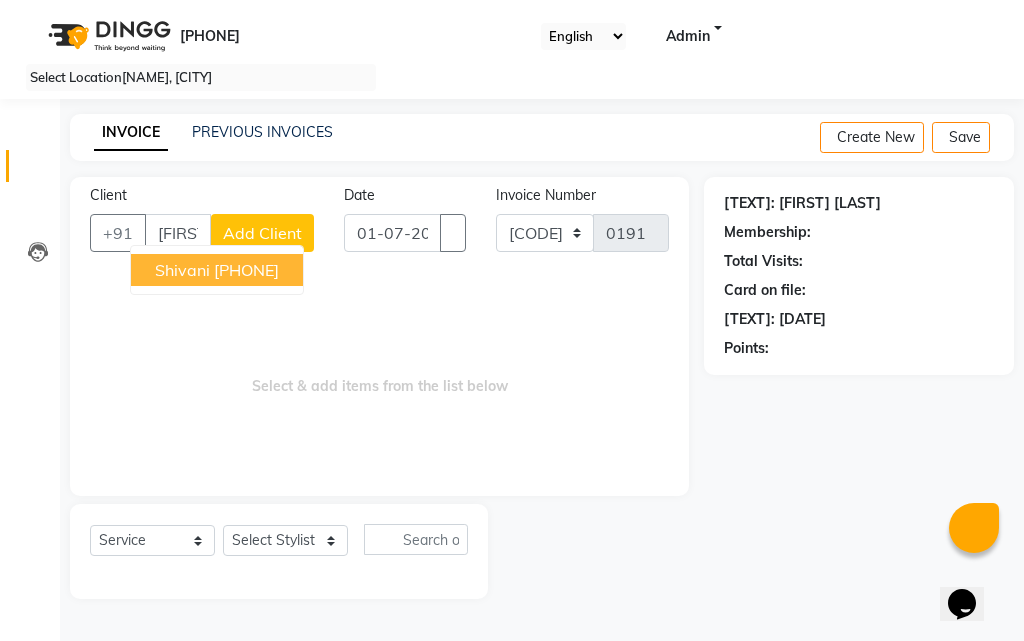 click on "[PHONE]" at bounding box center [246, 270] 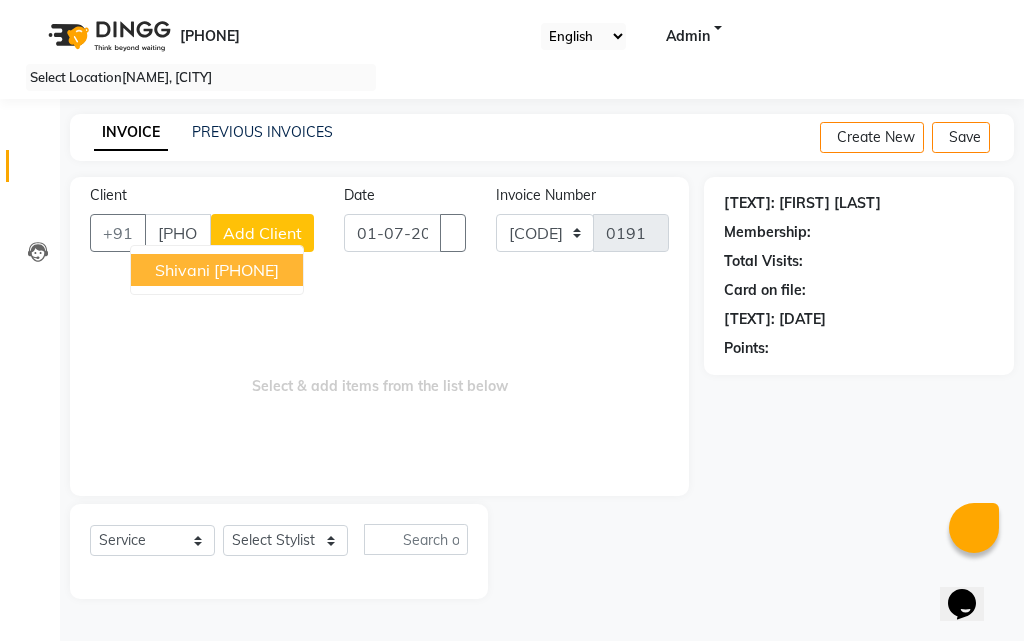 type on "[PHONE]" 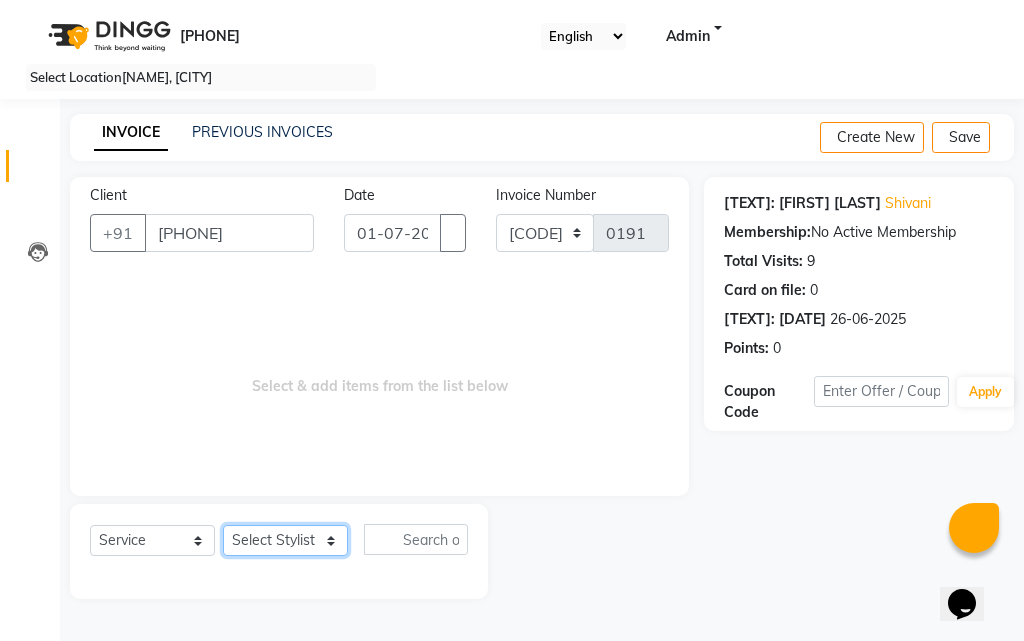 click on "Select Stylist KARISHMA BENDAL NISHA Pradnya Ambare SHRUTI GURAV" at bounding box center [285, 540] 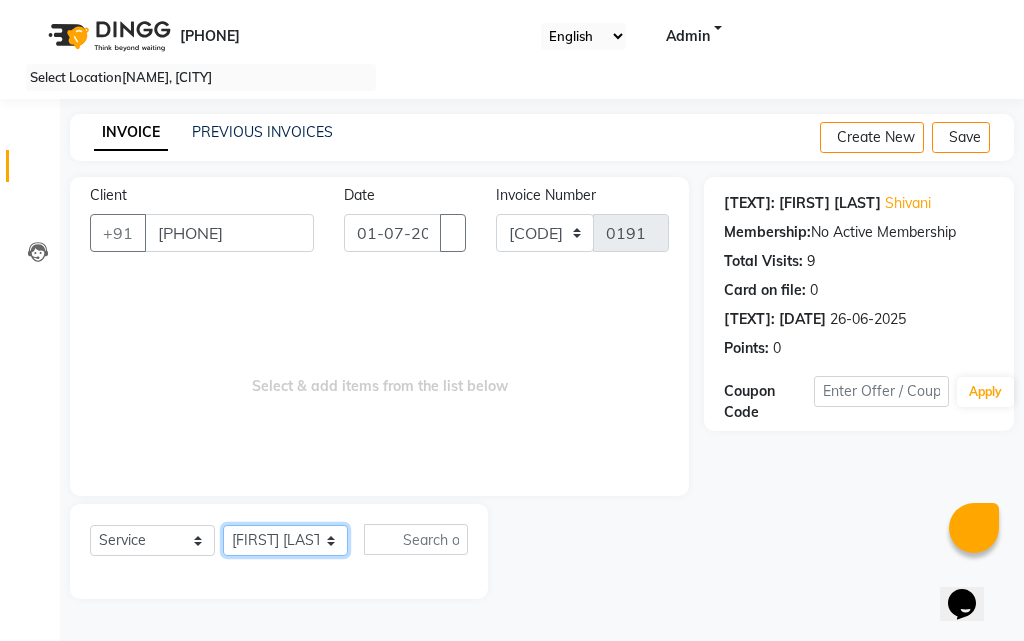 click on "Select Stylist KARISHMA BENDAL NISHA Pradnya Ambare SHRUTI GURAV" at bounding box center (285, 540) 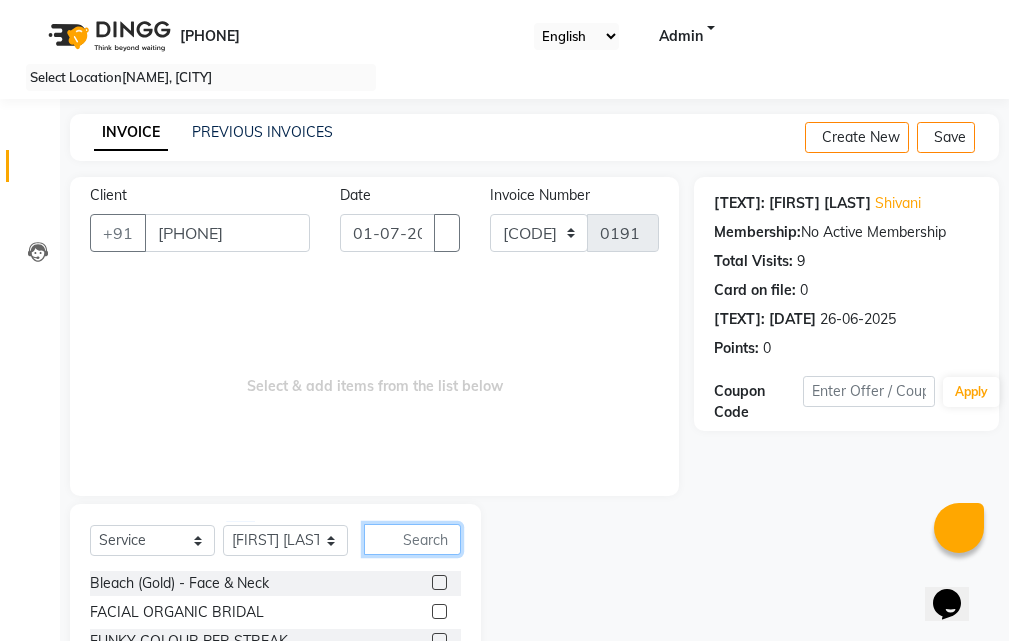 click at bounding box center (412, 539) 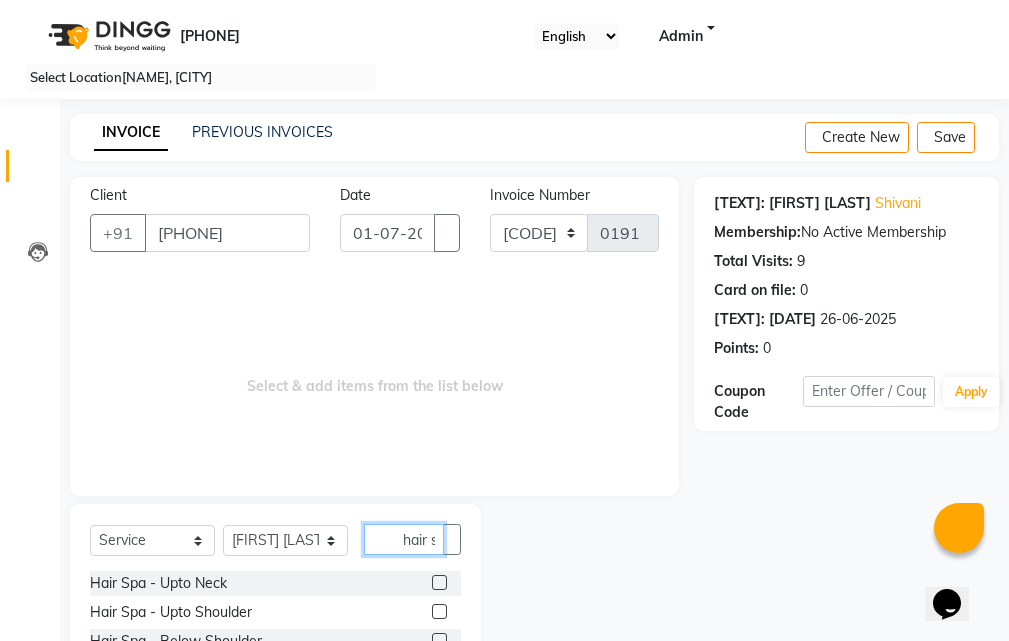 type on "hair spa" 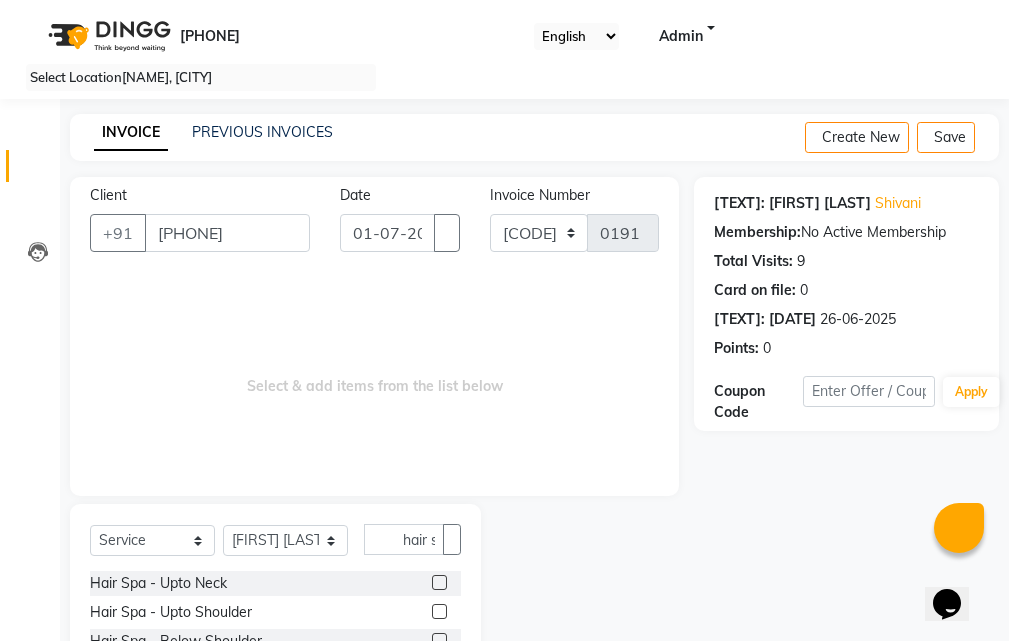 click at bounding box center (439, 640) 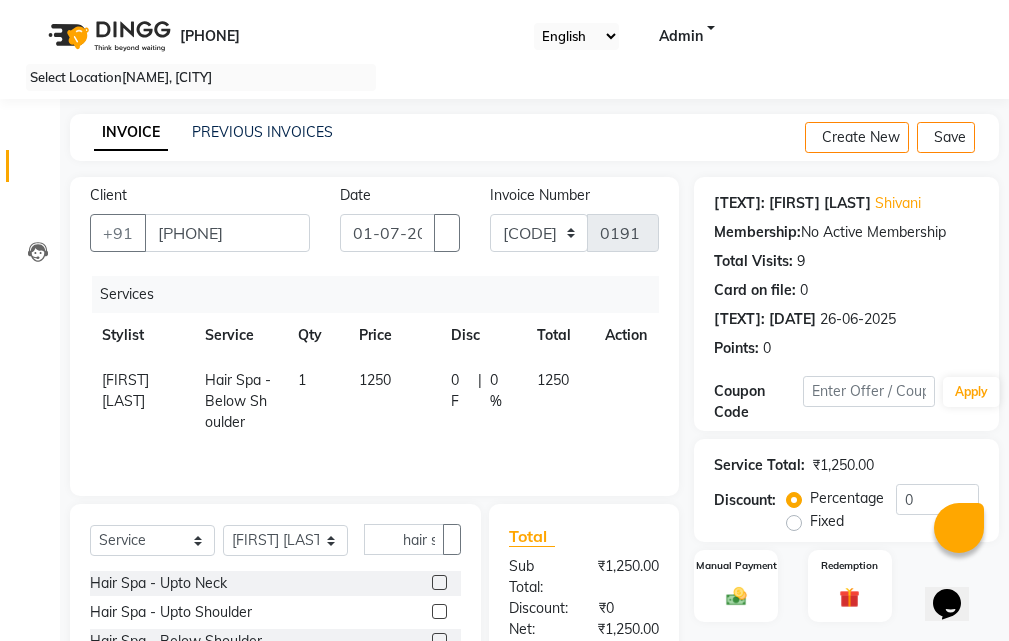 click on "Service Total:  ₹1,250.00  Discount:  Percentage   Fixed  0" at bounding box center [846, 490] 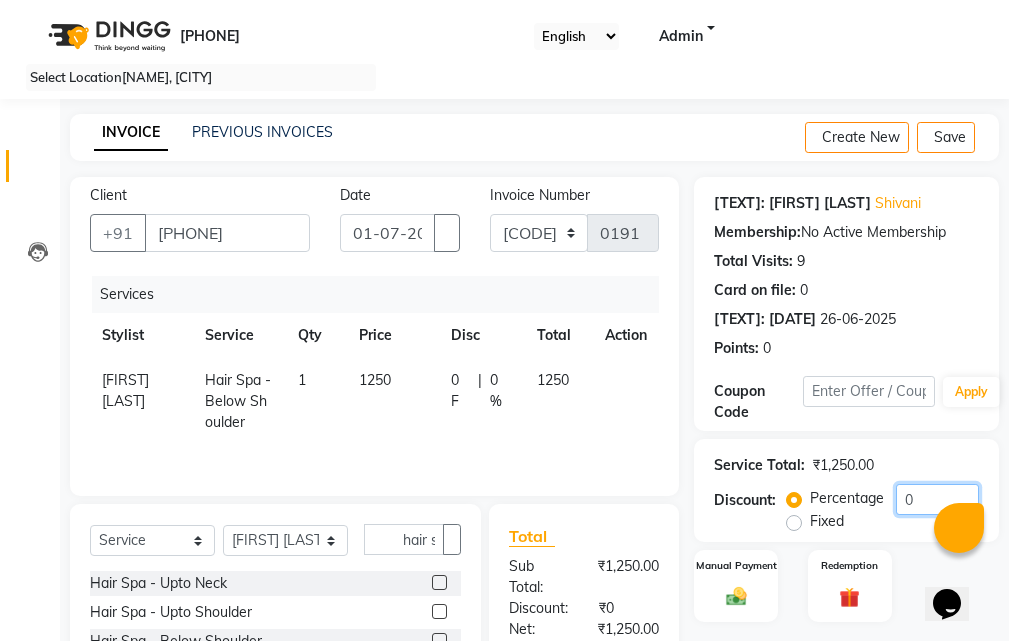 click on "0" at bounding box center (937, 499) 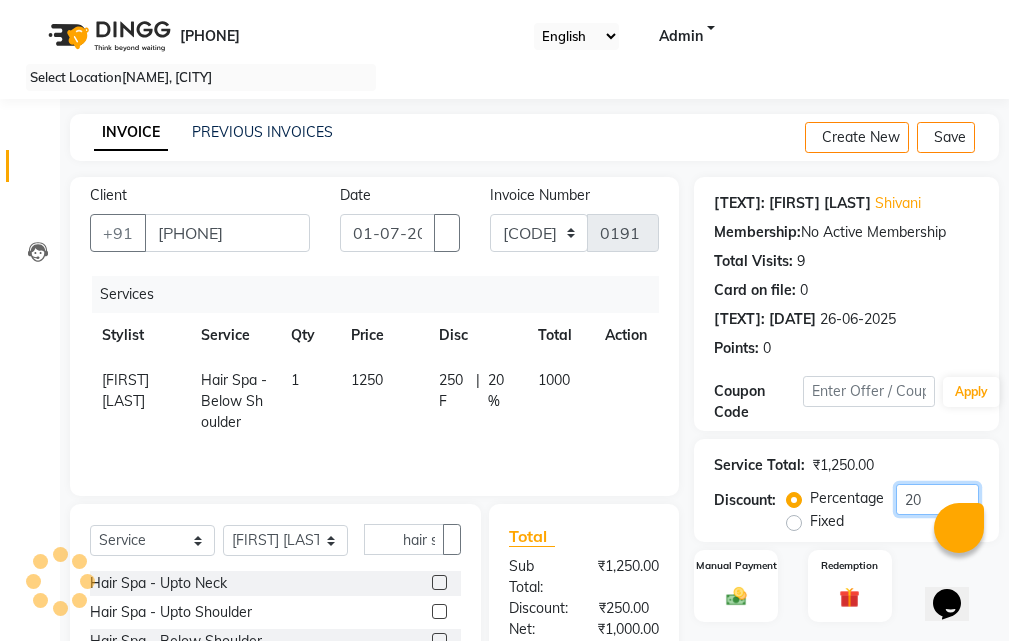 scroll, scrollTop: 100, scrollLeft: 0, axis: vertical 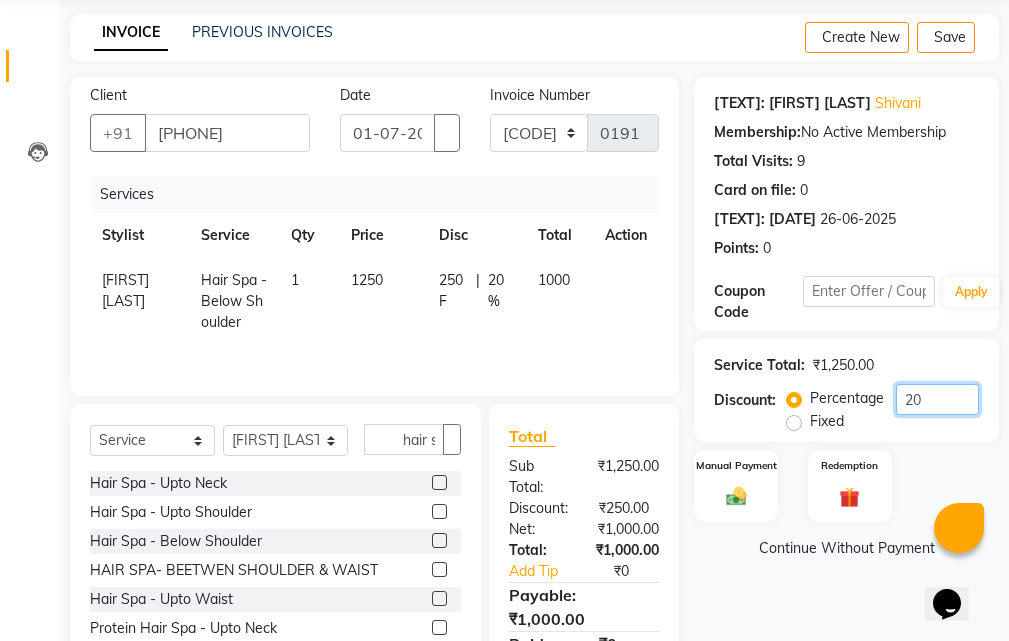 type on "20" 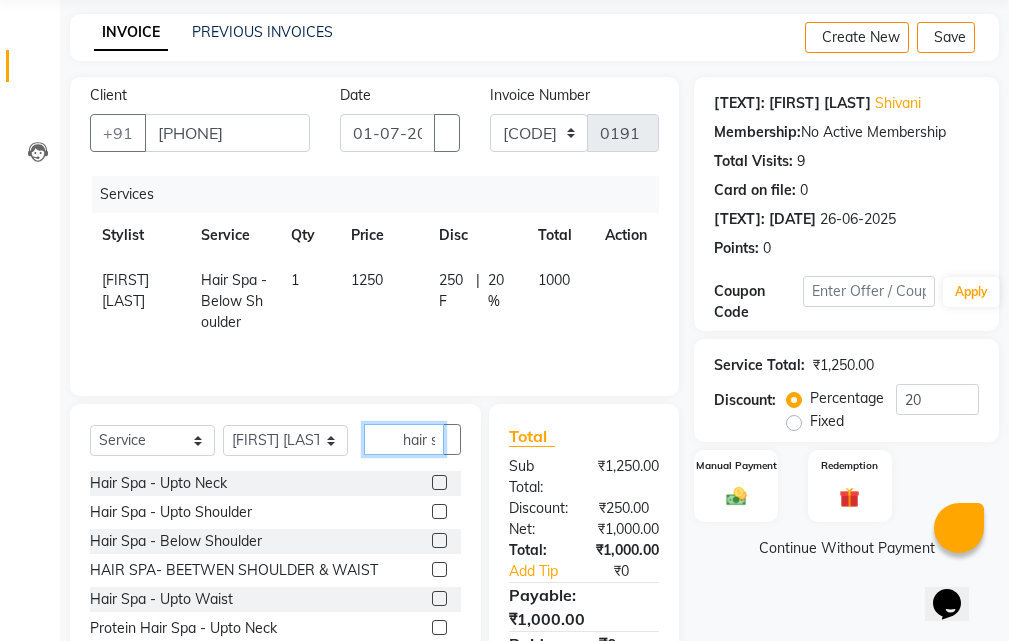 click on "hair spa" at bounding box center (404, 439) 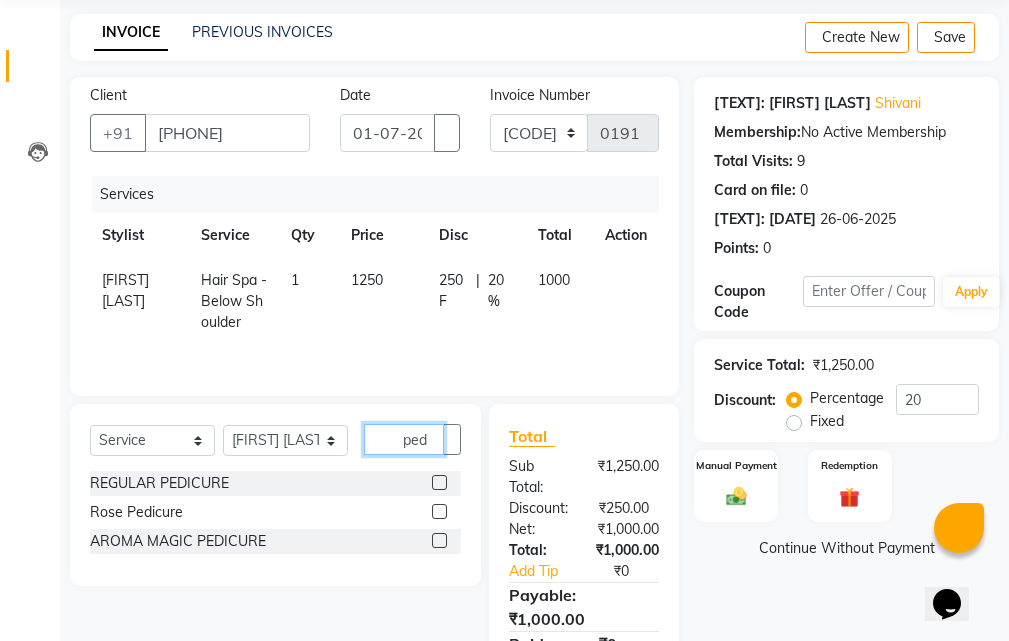 scroll, scrollTop: 74, scrollLeft: 0, axis: vertical 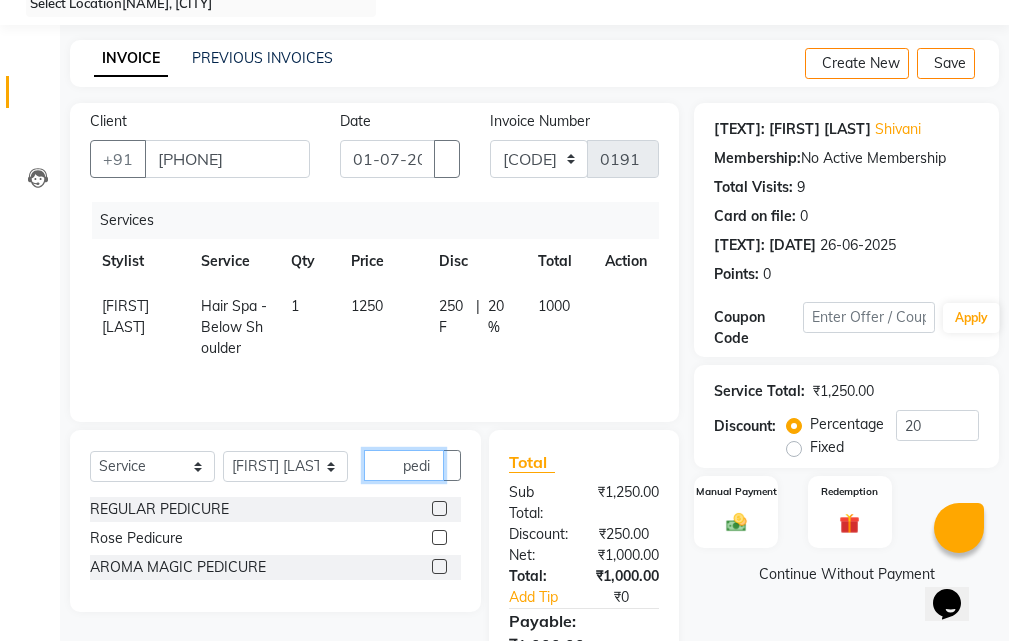 type on "pedi" 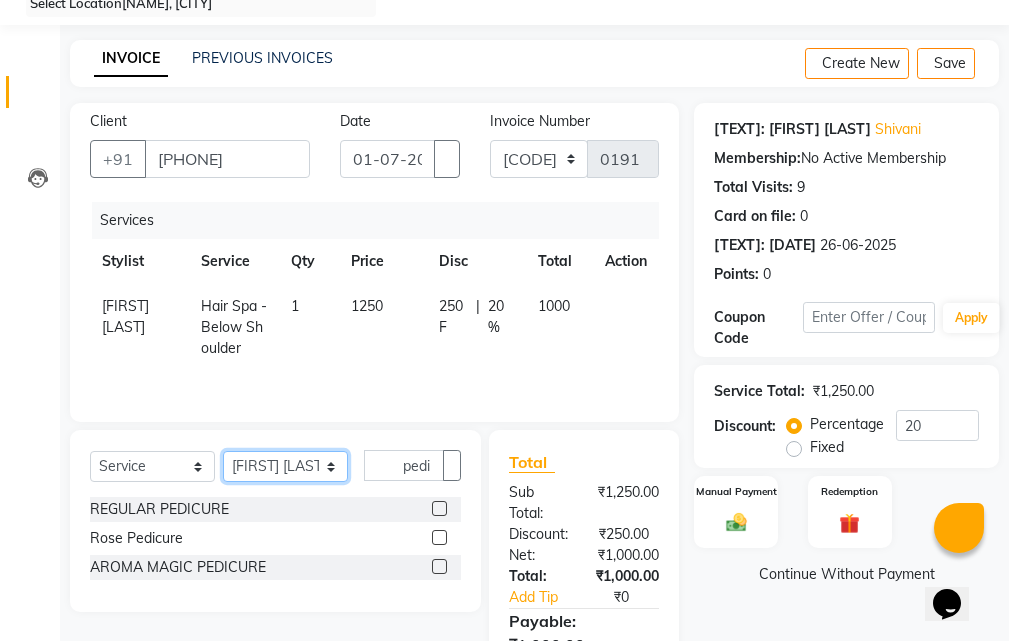 click on "Select Stylist KARISHMA BENDAL NISHA Pradnya Ambare SHRUTI GURAV" at bounding box center (285, 466) 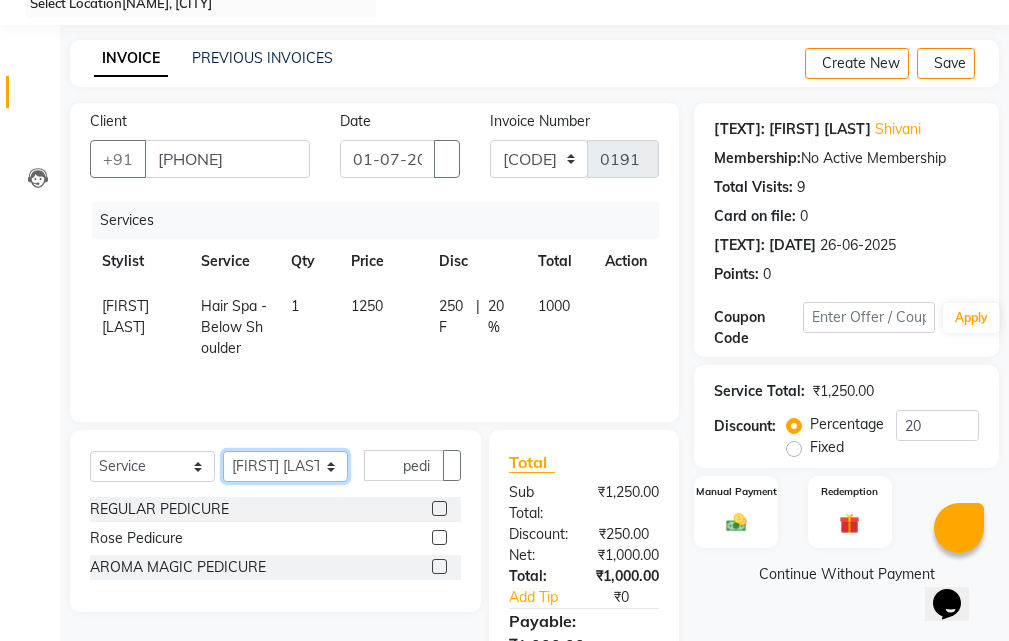 select on "77345" 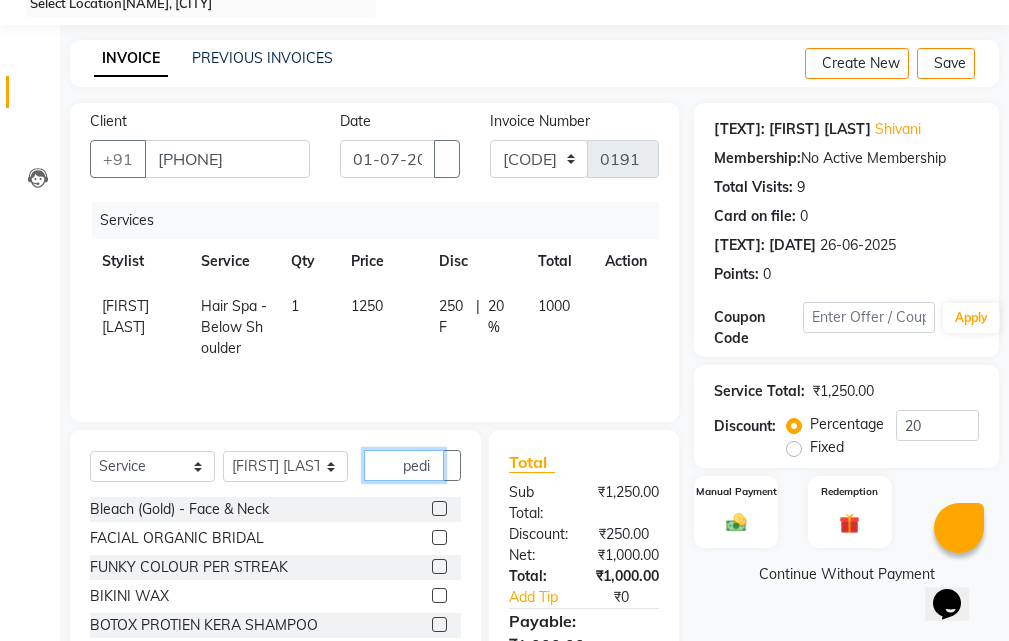 click on "pedi" at bounding box center [404, 465] 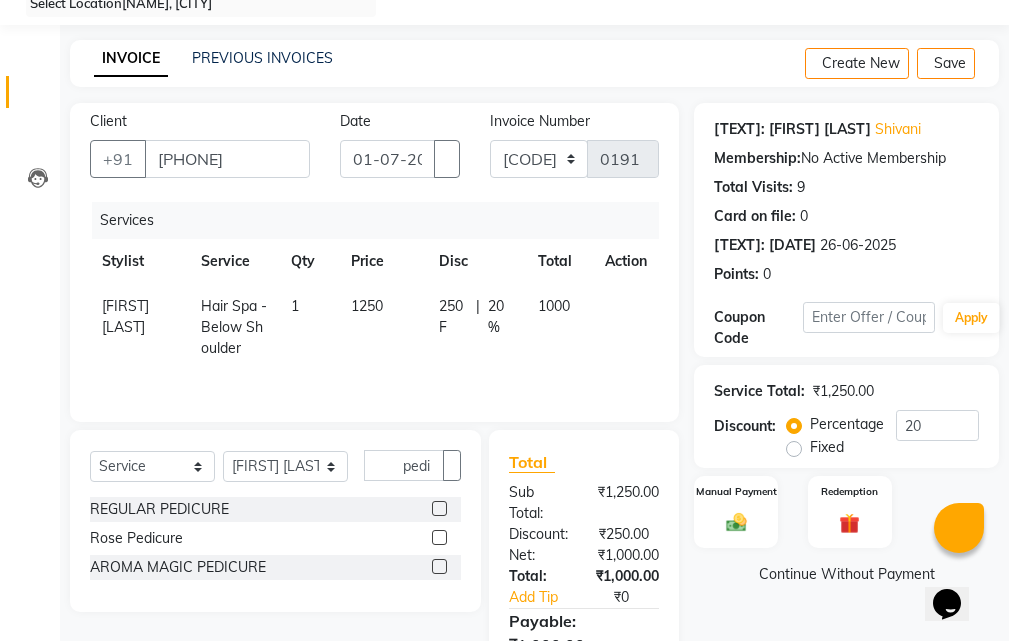 click at bounding box center [439, 508] 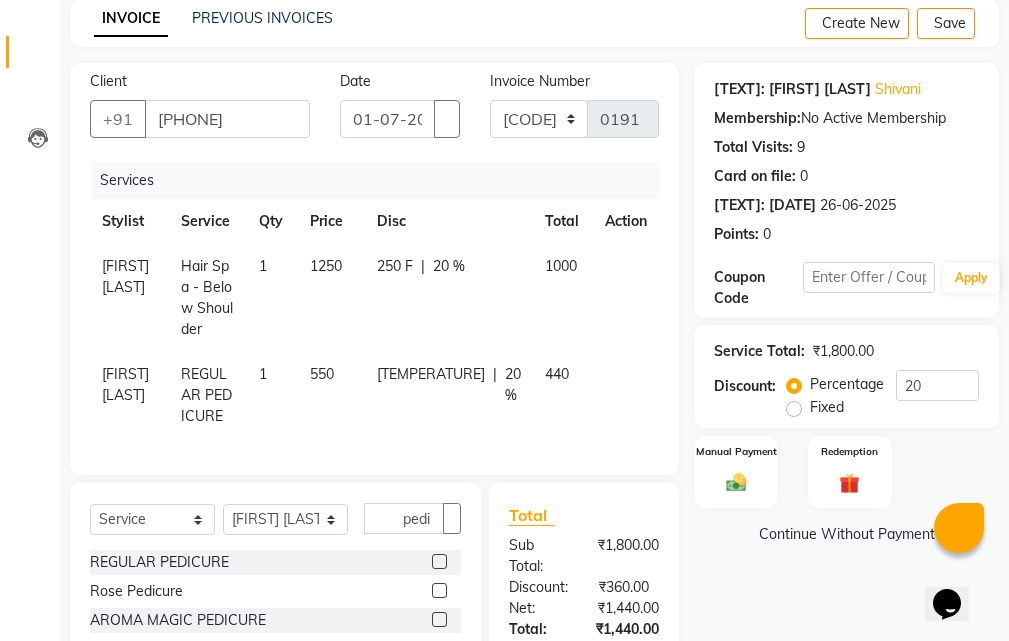 scroll, scrollTop: 0, scrollLeft: 0, axis: both 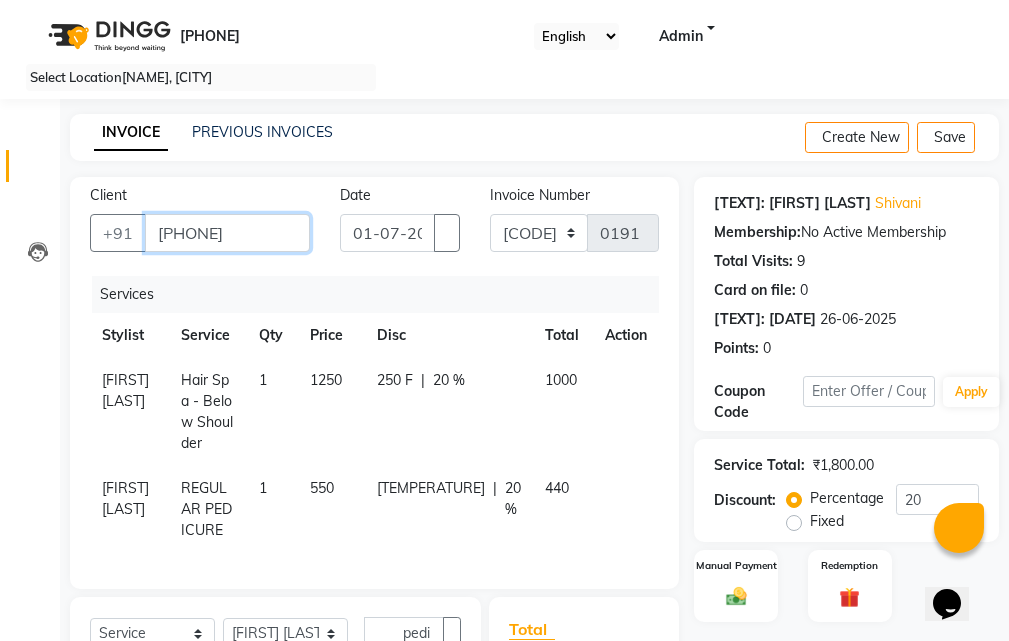 click on "[PHONE]" at bounding box center [227, 233] 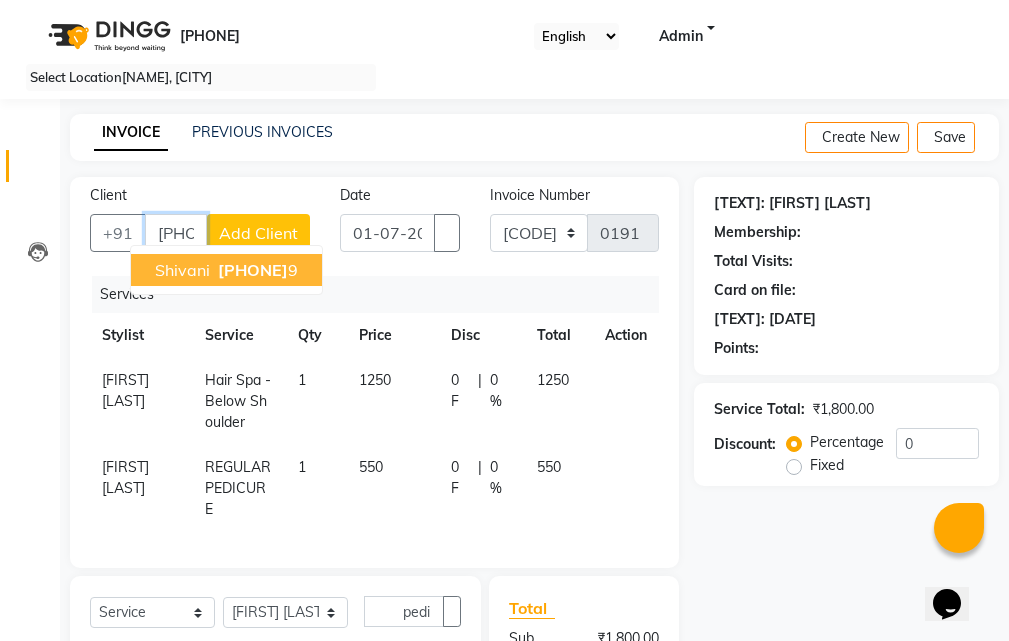 click on "Shivani" at bounding box center [182, 270] 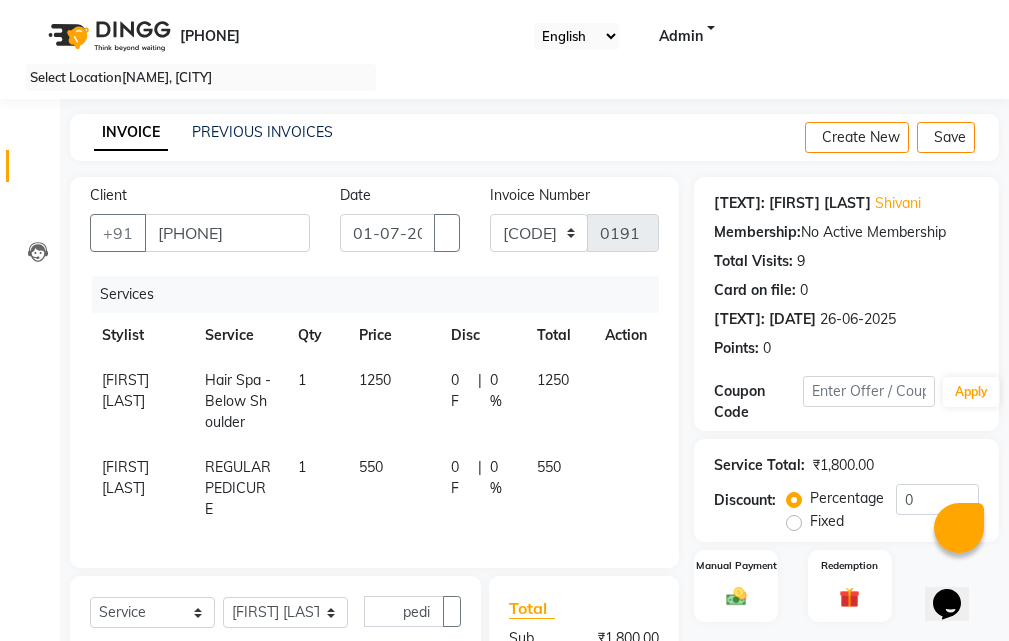 scroll, scrollTop: 114, scrollLeft: 0, axis: vertical 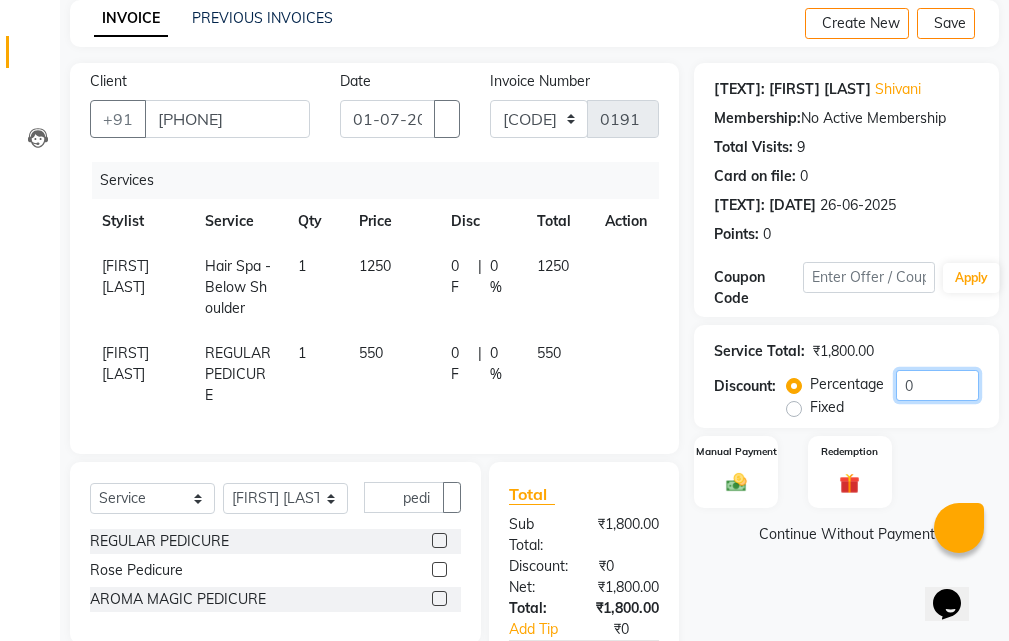 click on "0" at bounding box center [937, 385] 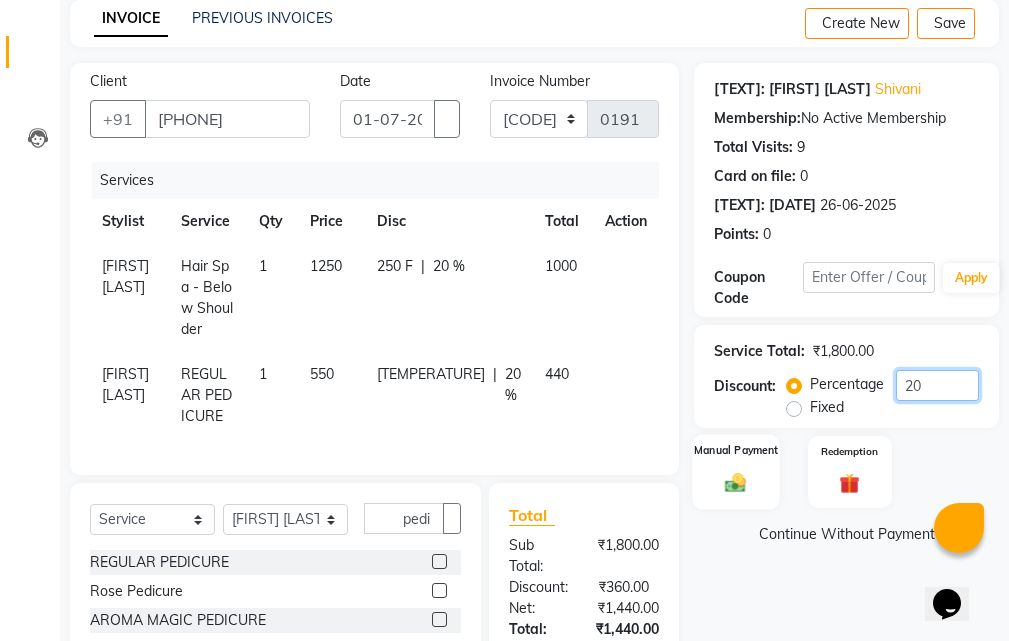 type on "20" 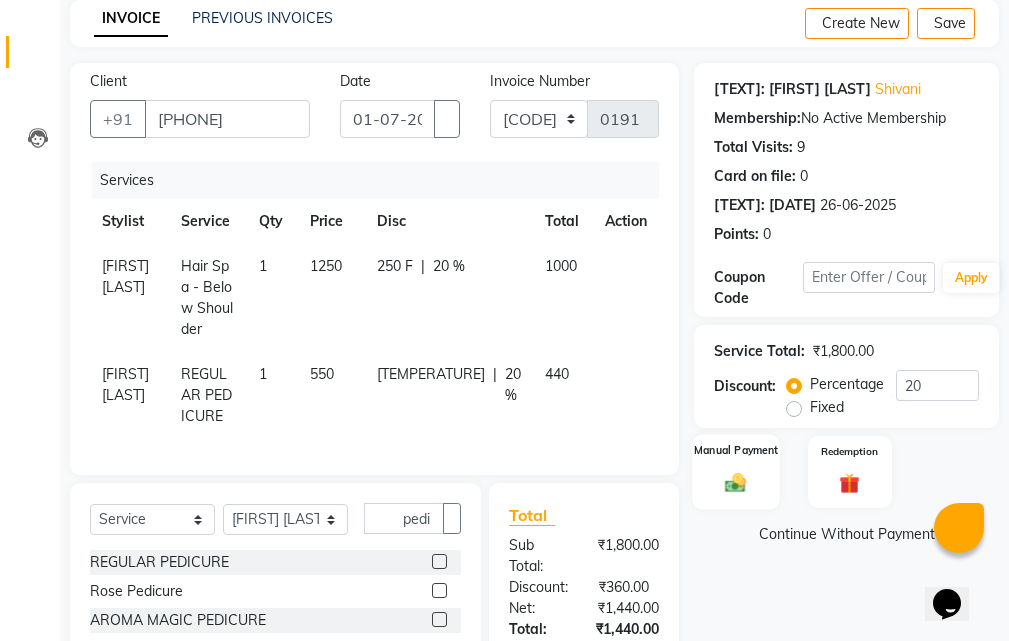 click at bounding box center [736, 482] 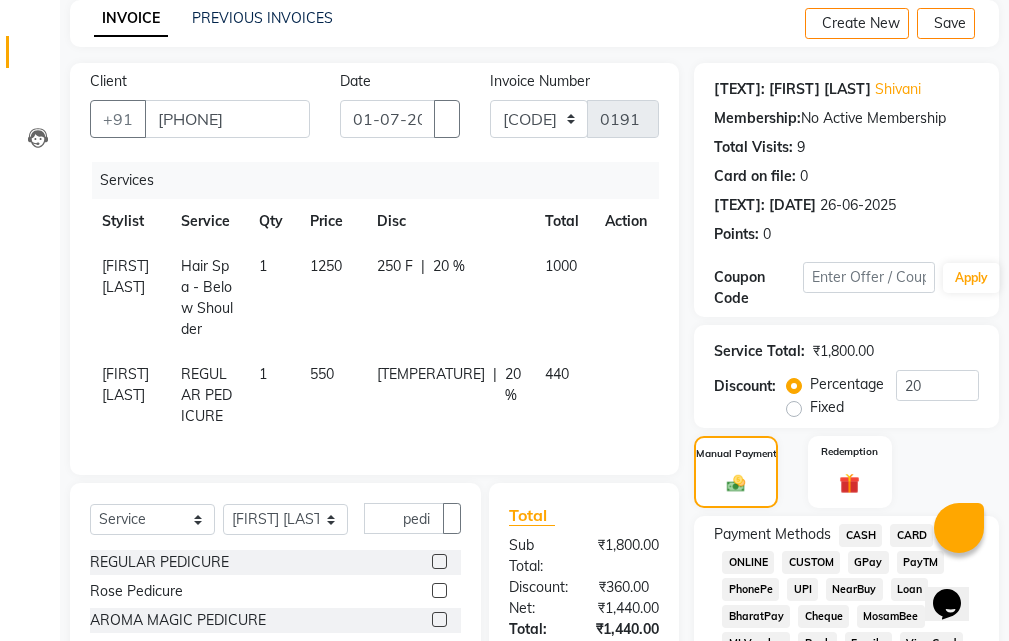 scroll, scrollTop: 214, scrollLeft: 0, axis: vertical 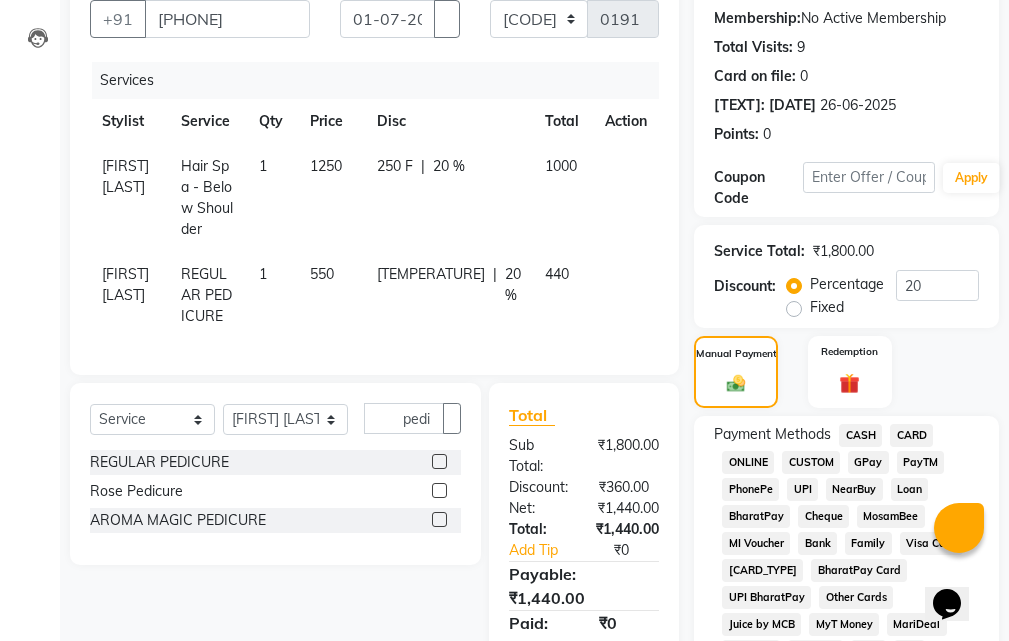 click on "GPay" at bounding box center (860, 435) 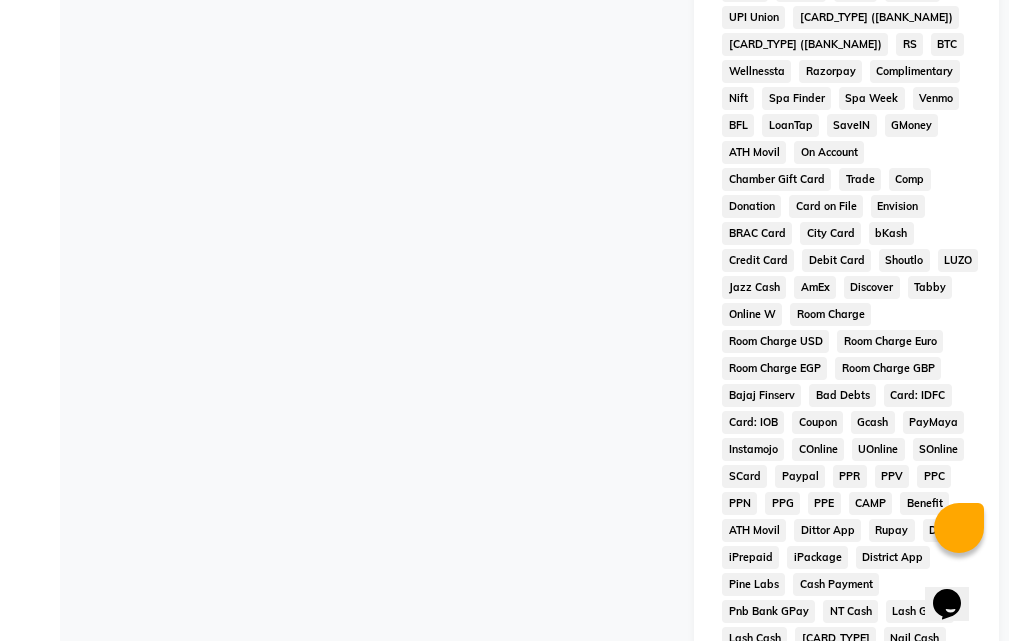scroll, scrollTop: 914, scrollLeft: 0, axis: vertical 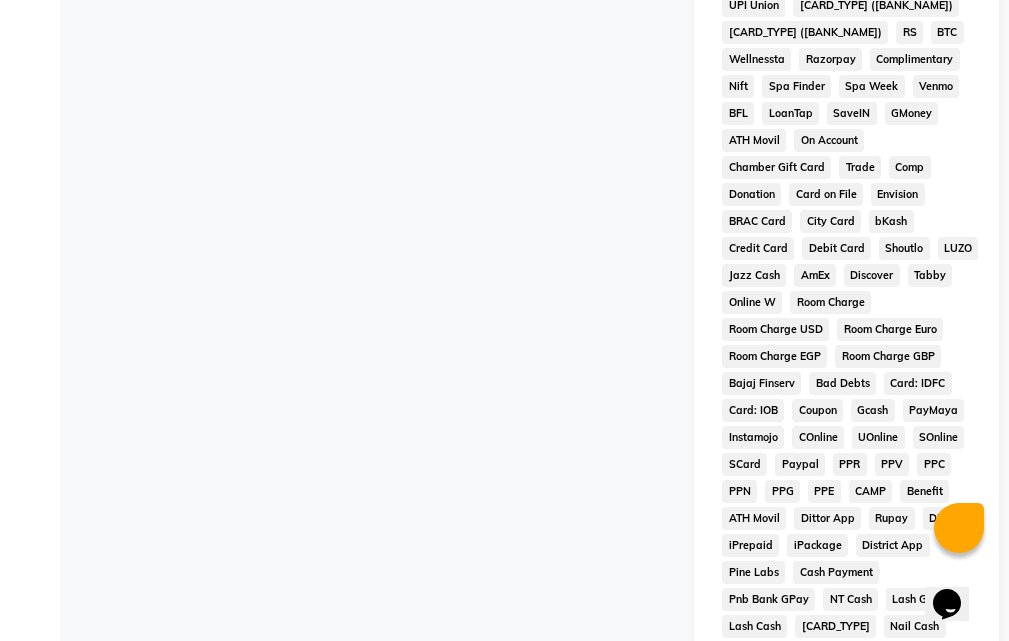 click on "Add Payment" at bounding box center [896, 788] 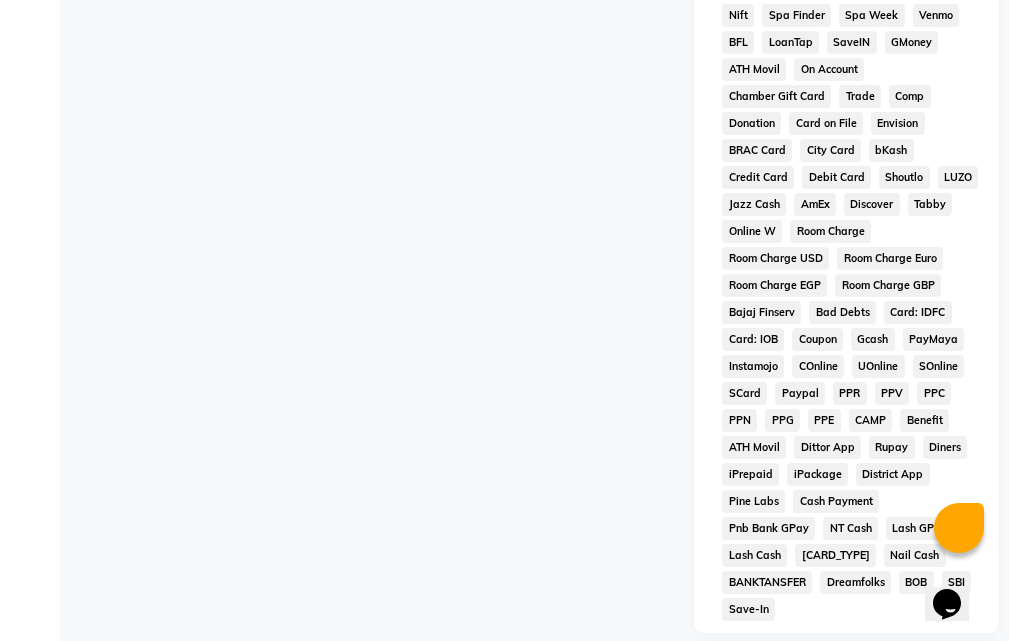 scroll, scrollTop: 995, scrollLeft: 0, axis: vertical 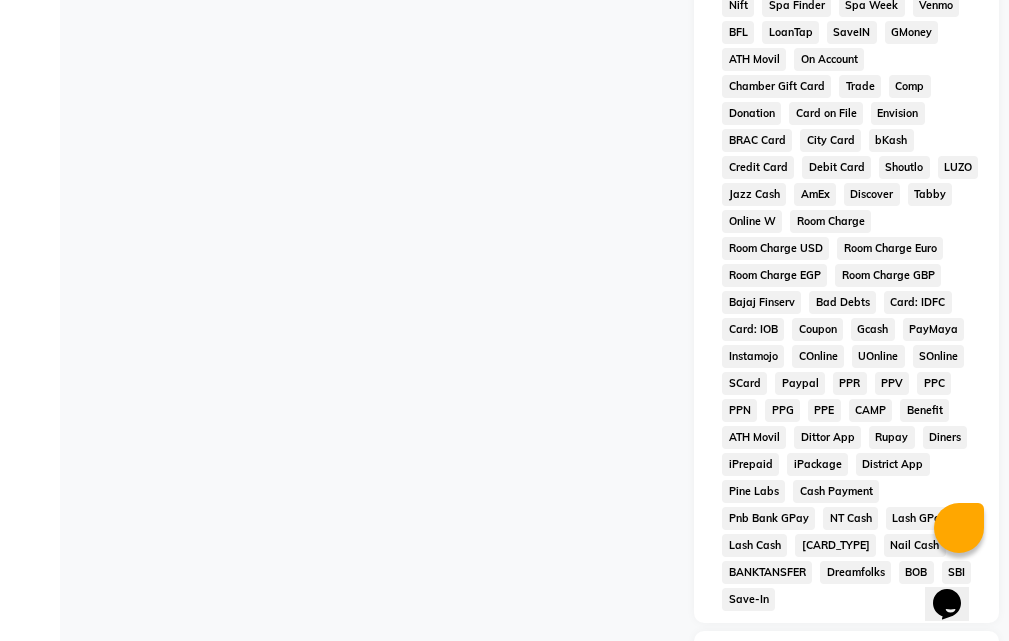 click on "Checkout" at bounding box center (846, 885) 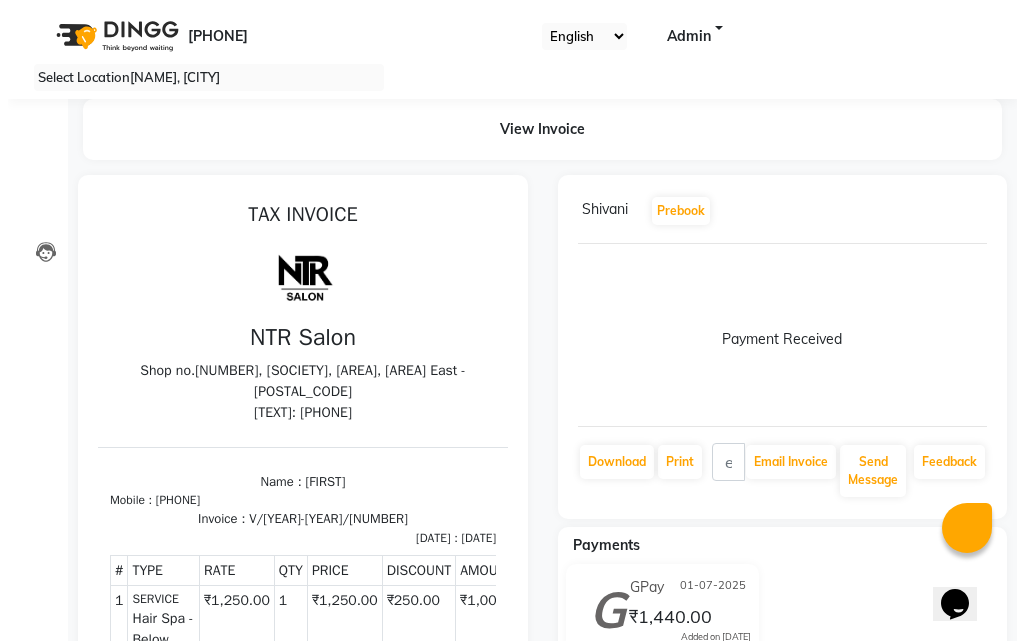 scroll, scrollTop: 0, scrollLeft: 0, axis: both 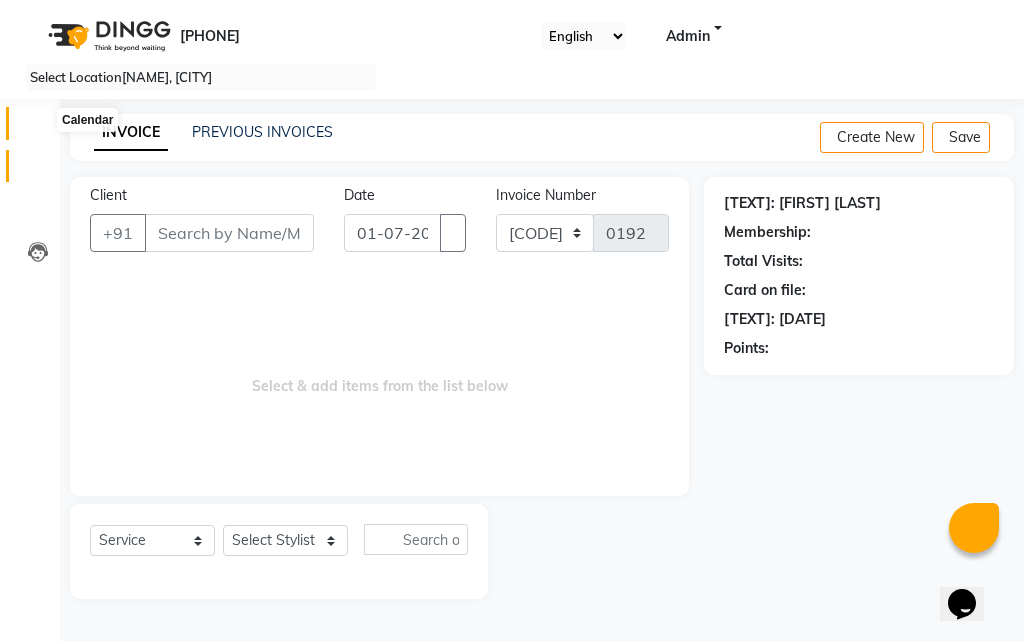 click at bounding box center (38, 128) 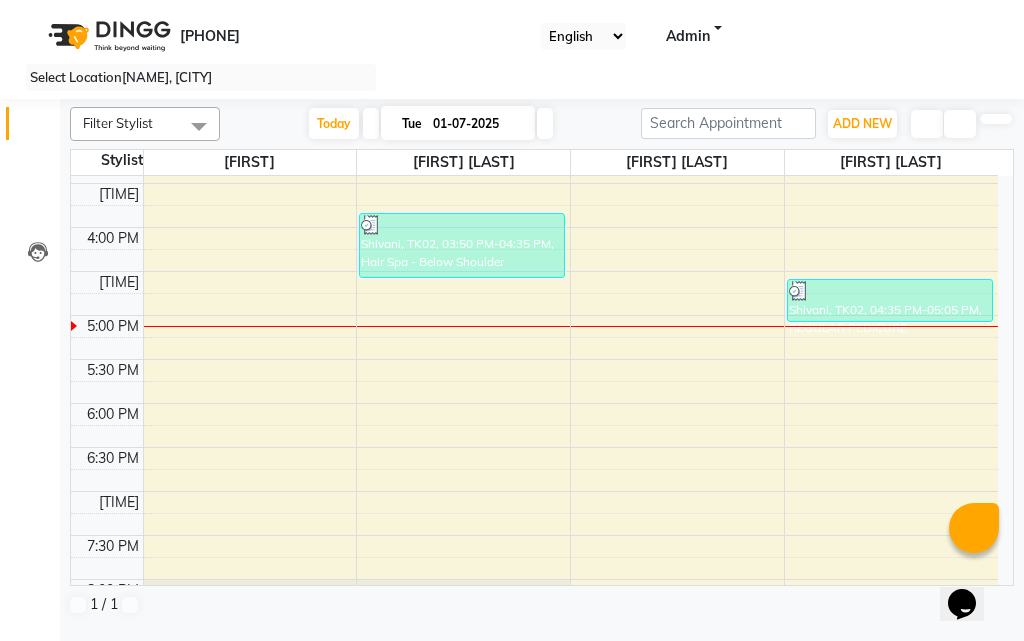 scroll, scrollTop: 646, scrollLeft: 0, axis: vertical 